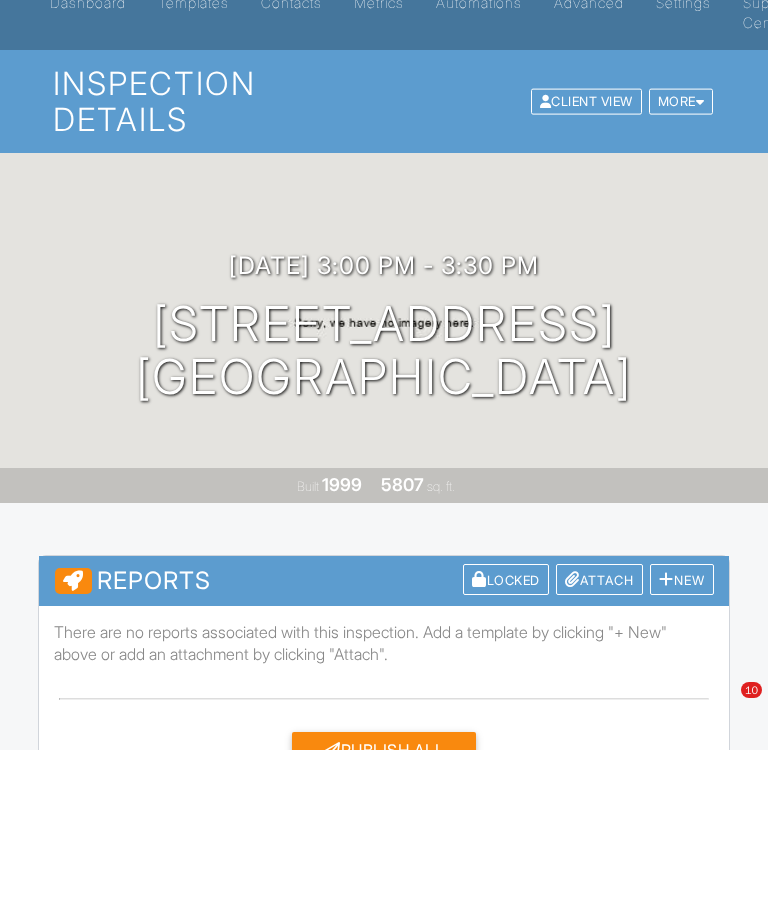 scroll, scrollTop: 1075, scrollLeft: 0, axis: vertical 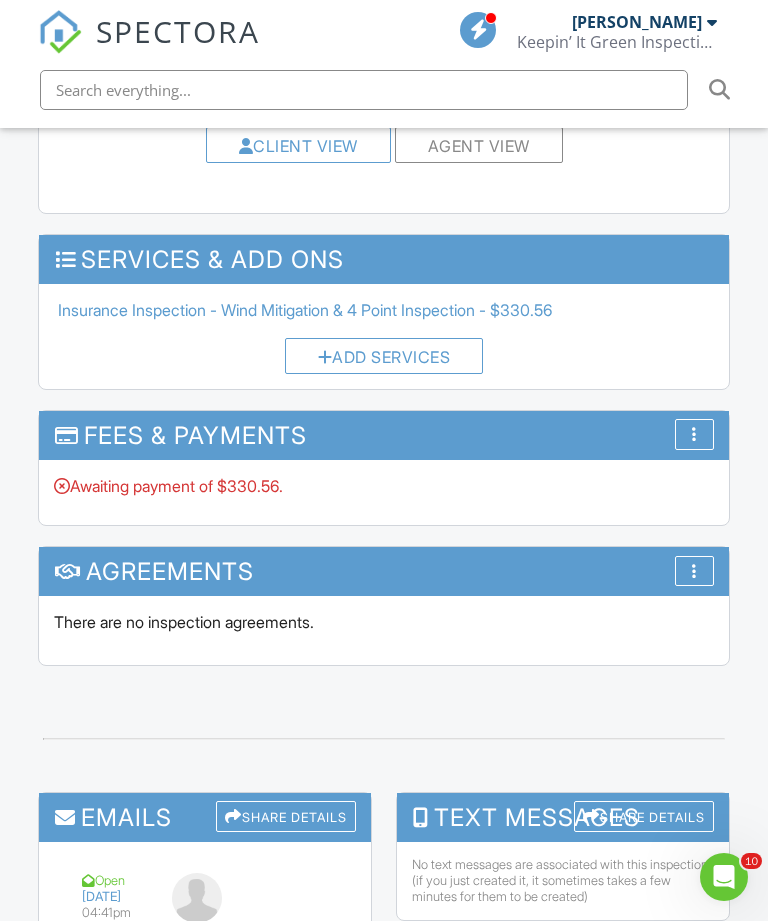 click at bounding box center [694, 434] 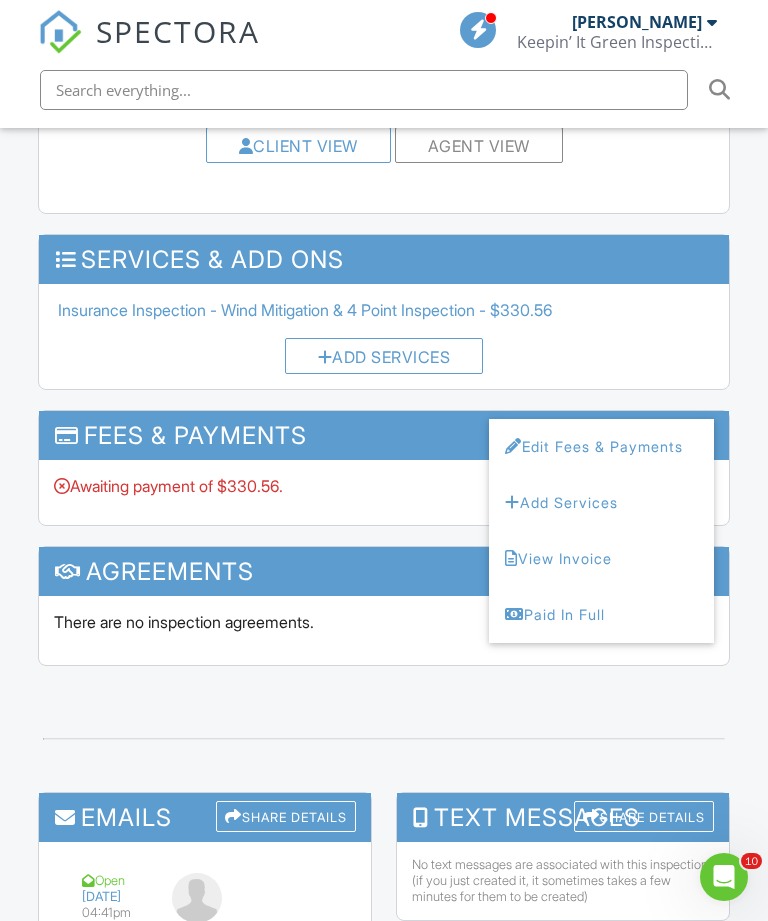 click on "Edit Fees & Payments" at bounding box center (601, 447) 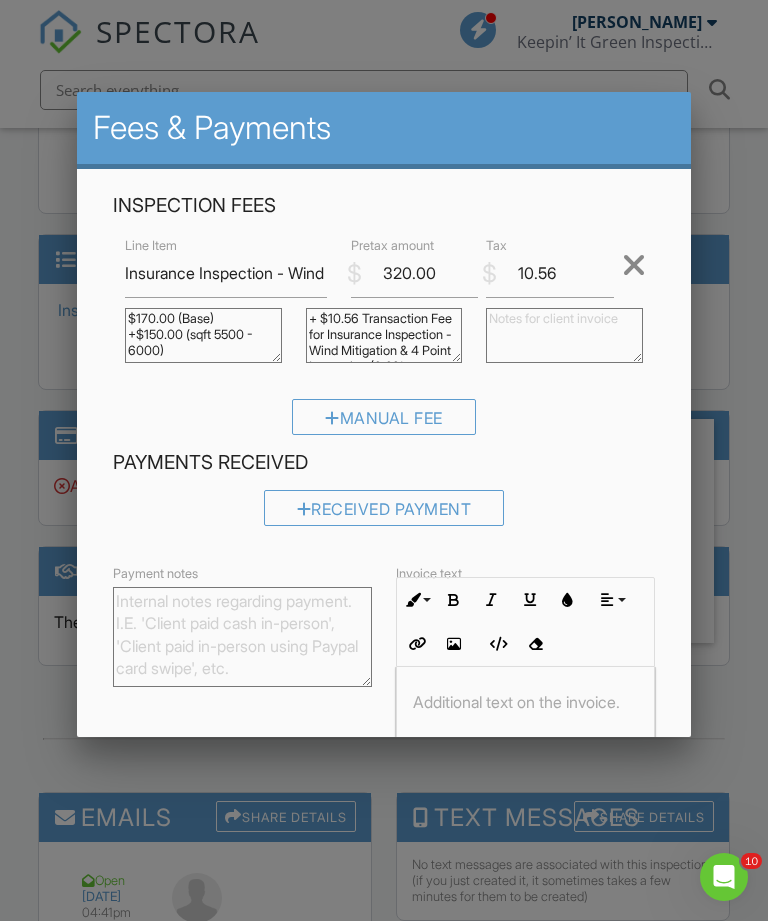 click on "+ $10.56 Transaction Fee for Insurance Inspection - Wind Mitigation & 4 Point Inspection (3.3% on $320.00)" at bounding box center (384, 335) 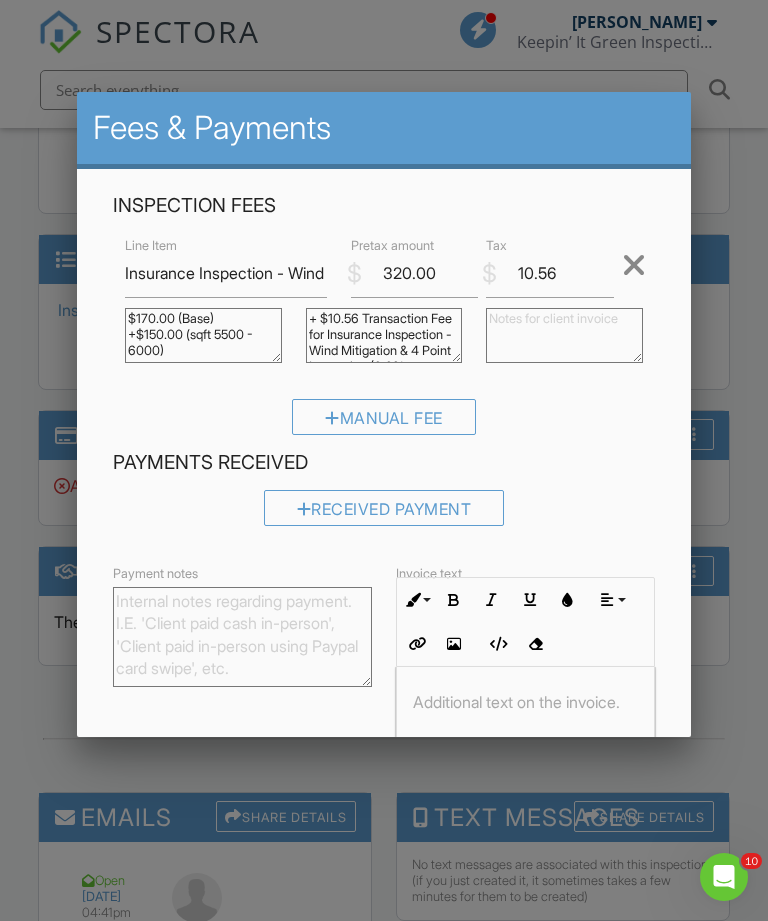 click on "+ $10.56 Transaction Fee for Insurance Inspection - Wind Mitigation & 4 Point Inspection (3.3% on $320.00)" at bounding box center [384, 335] 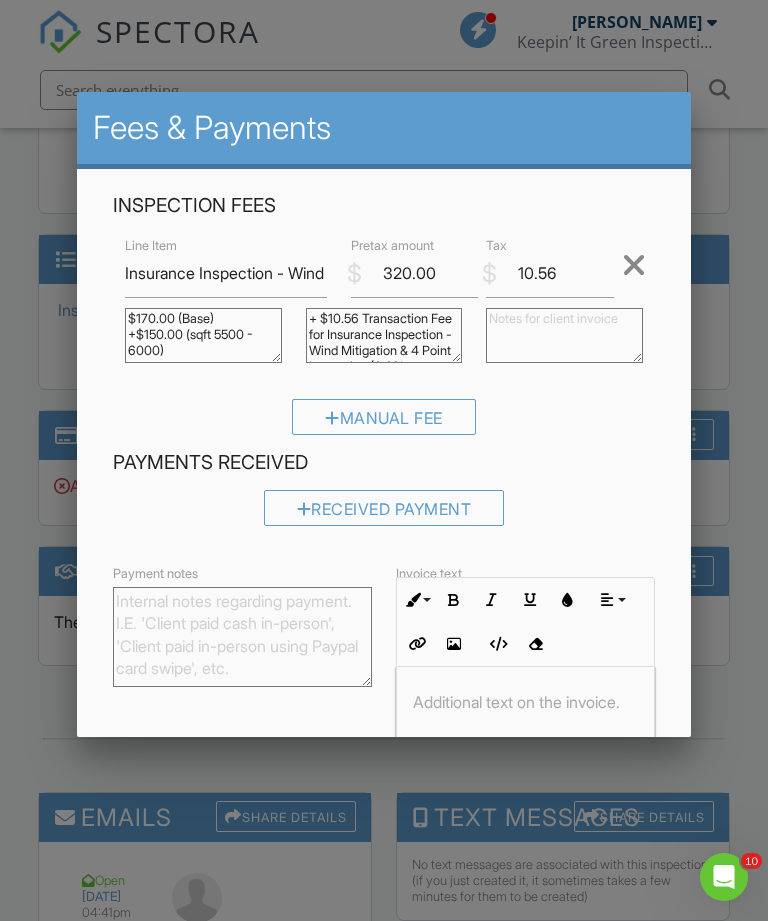 click on "+ $10.56 Transaction Fee for Insurance Inspection - Wind Mitigation & 4 Point Inspection (3.3% on $320.00)" at bounding box center [384, 335] 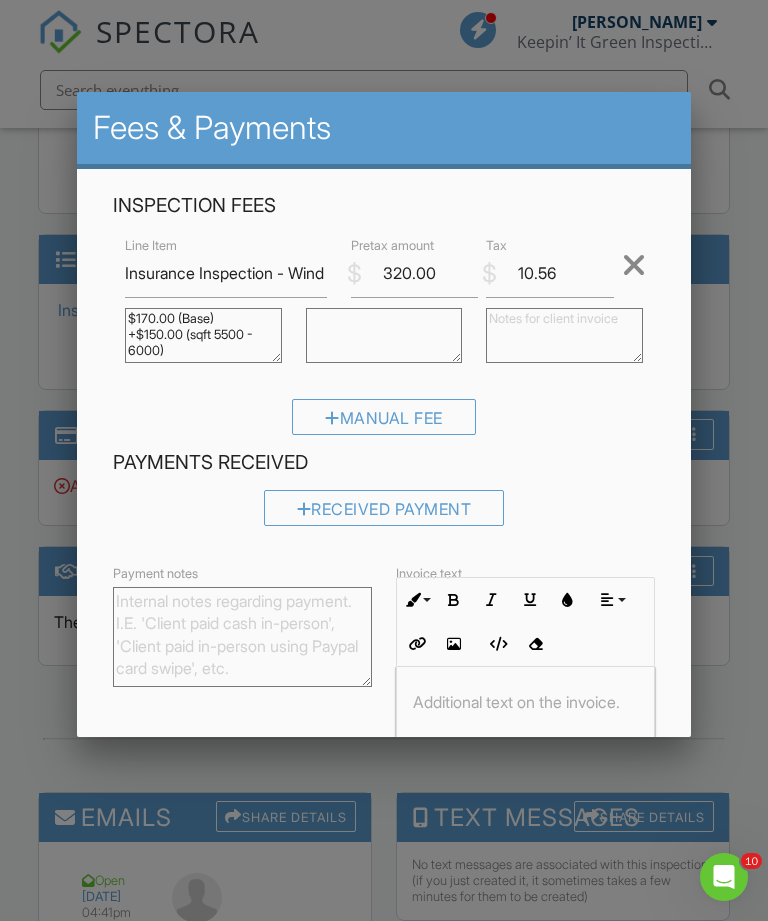 type 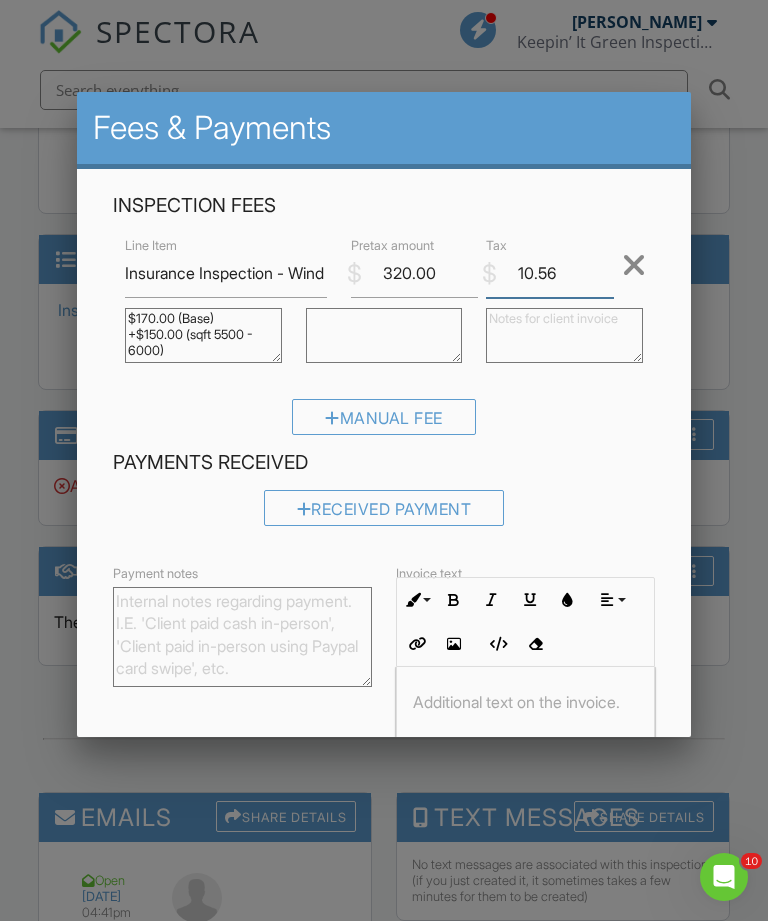 click on "10.56" at bounding box center (550, 273) 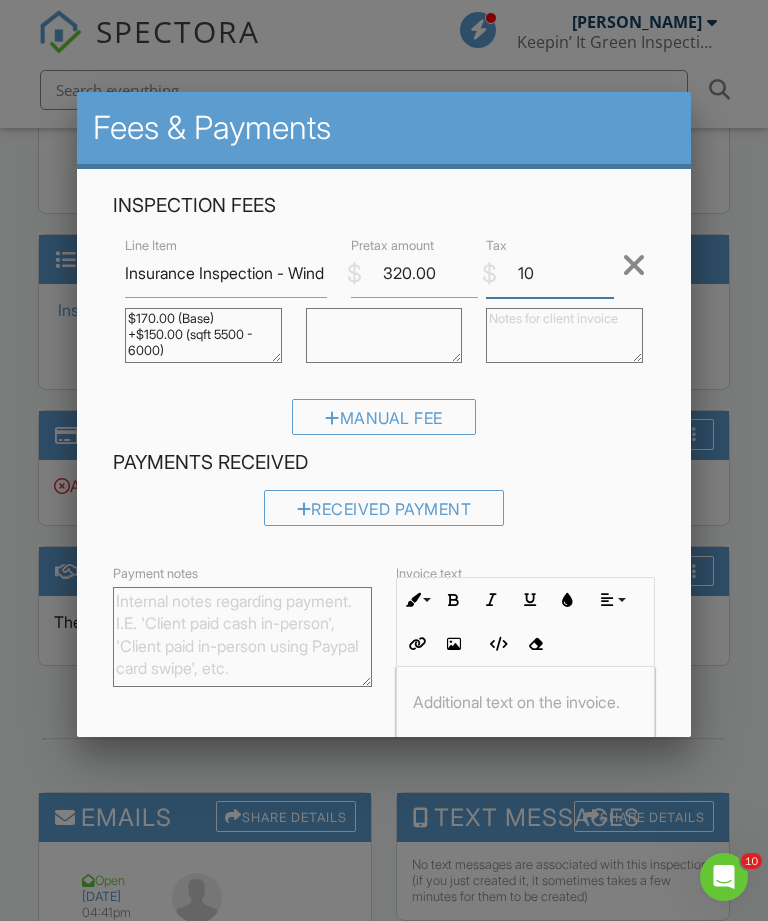 type on "1" 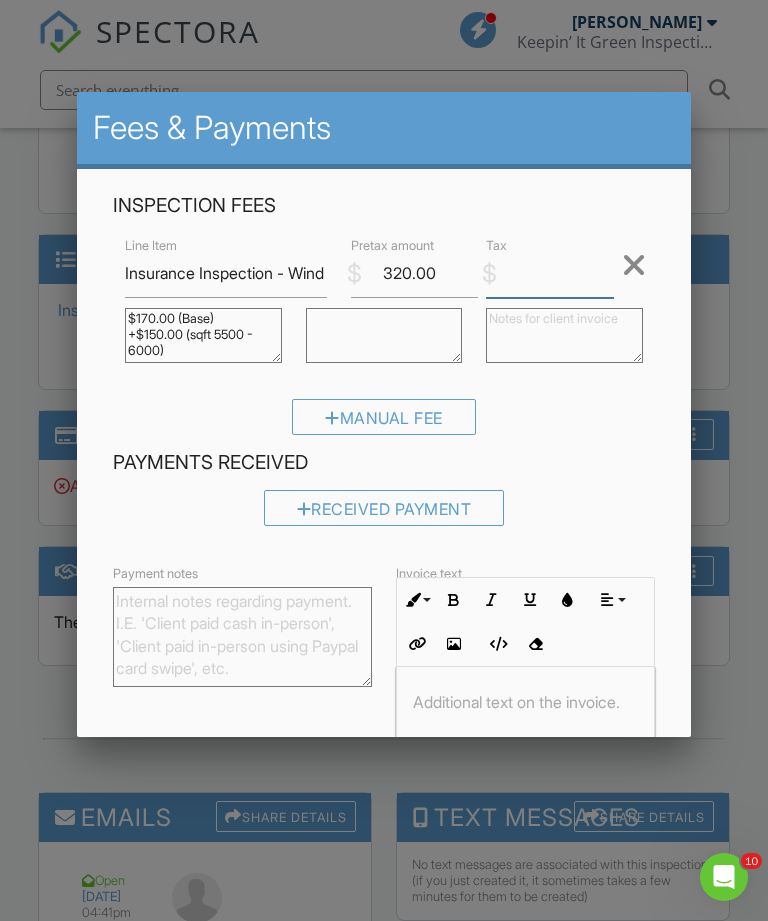 type 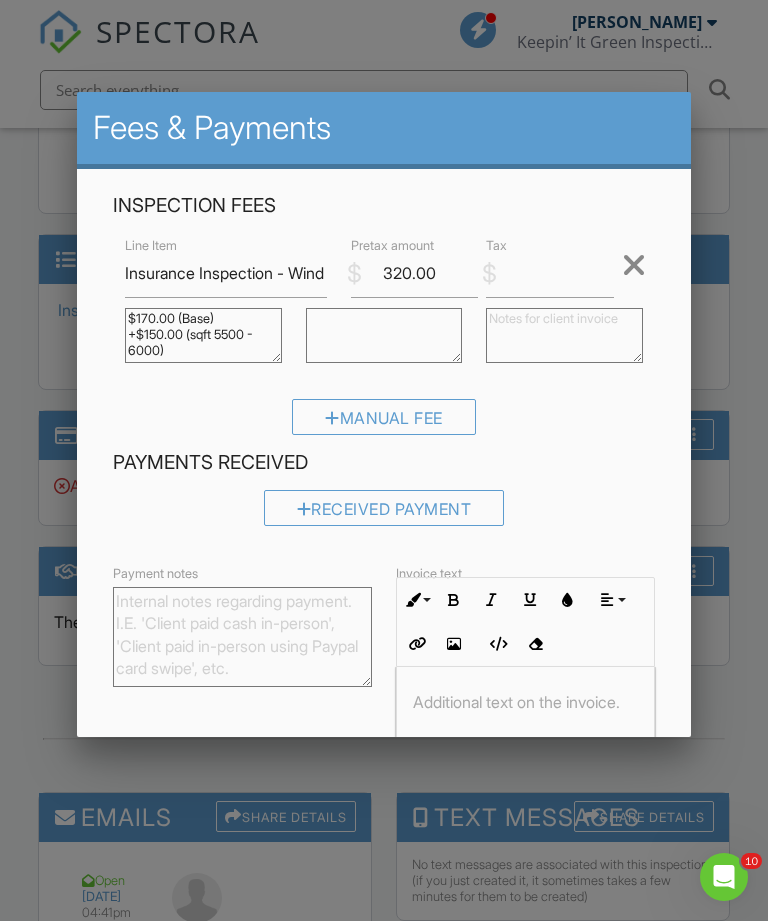 click on "Received Payment" at bounding box center (384, 508) 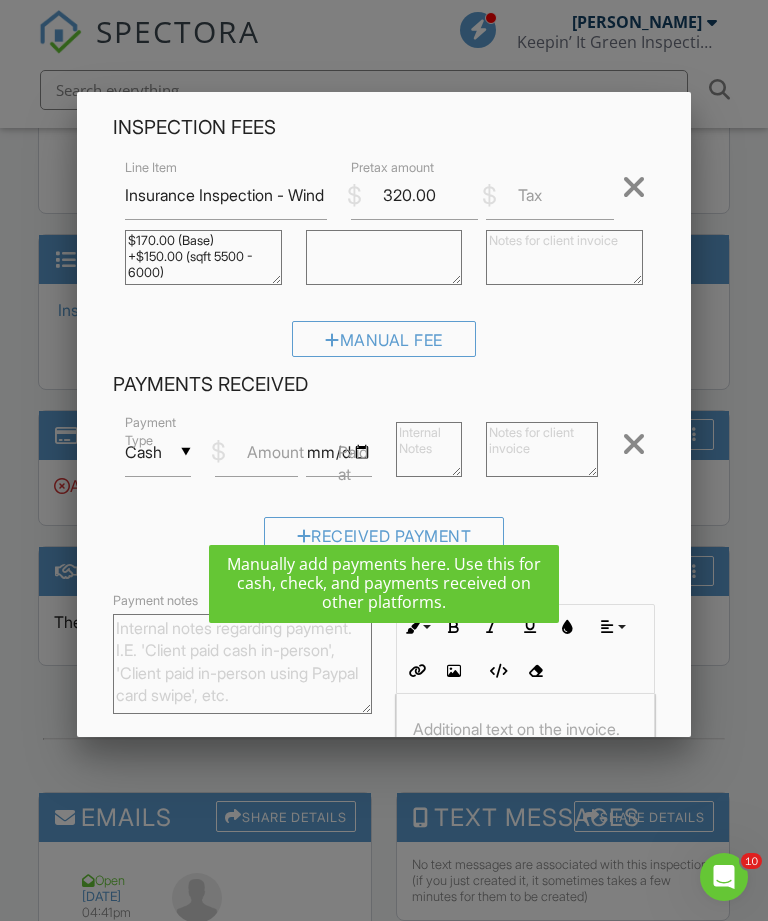 scroll, scrollTop: 78, scrollLeft: 0, axis: vertical 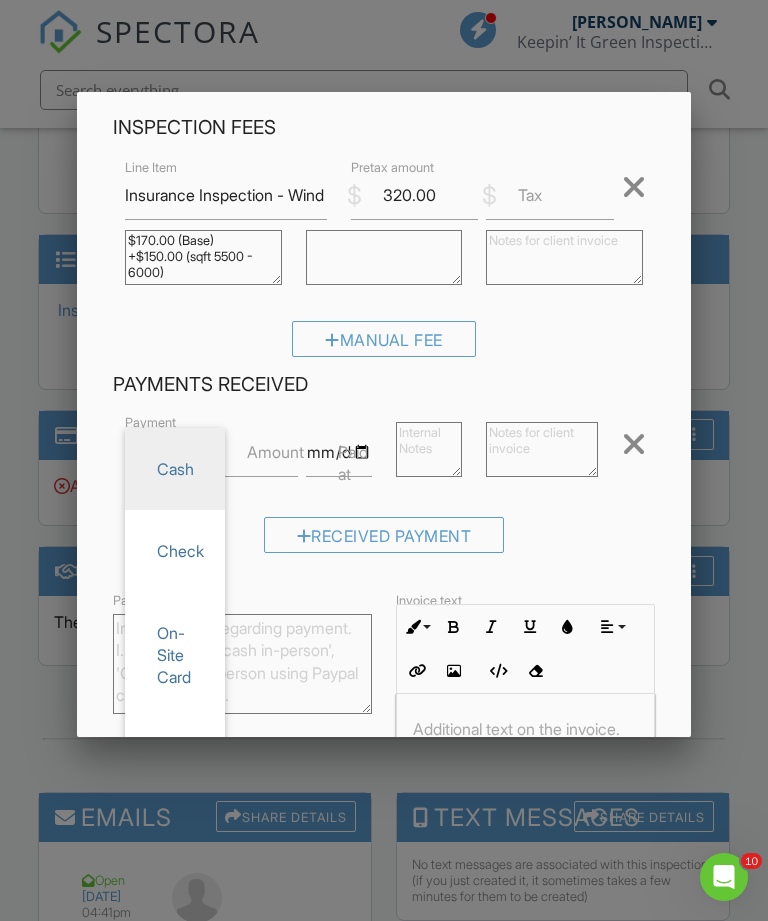 click on "Check" at bounding box center (175, 551) 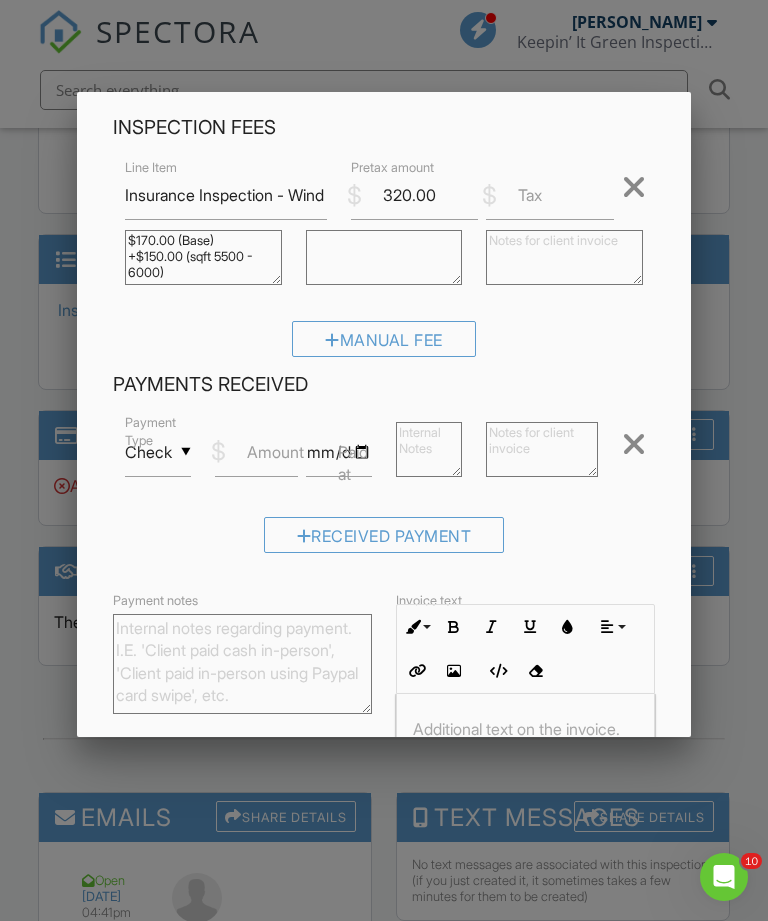 click on "Amount" at bounding box center [275, 452] 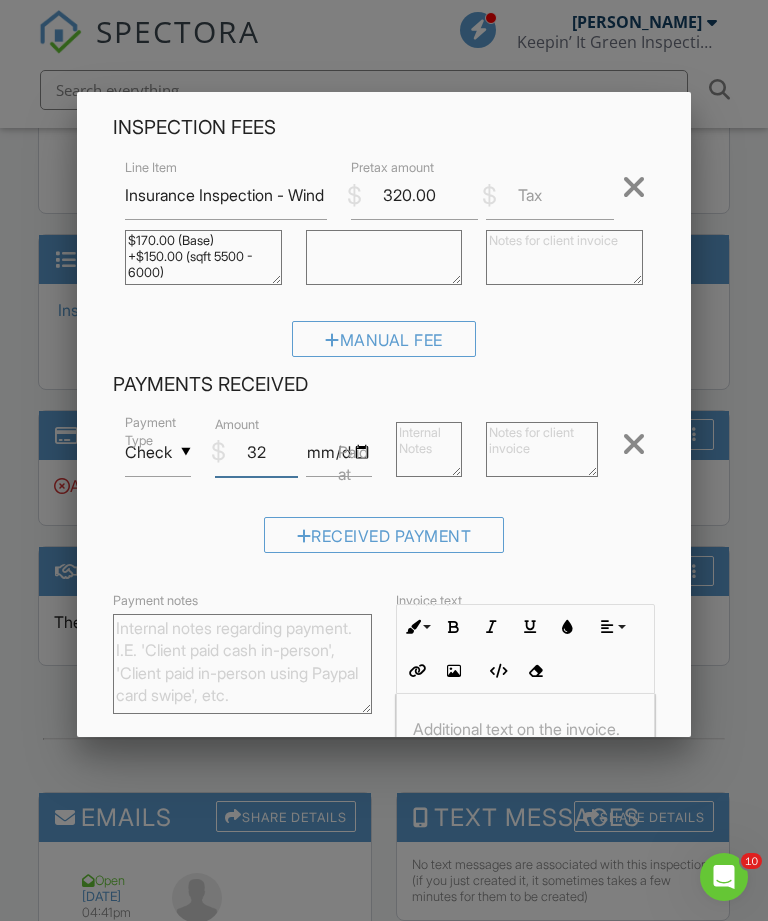 type on "320" 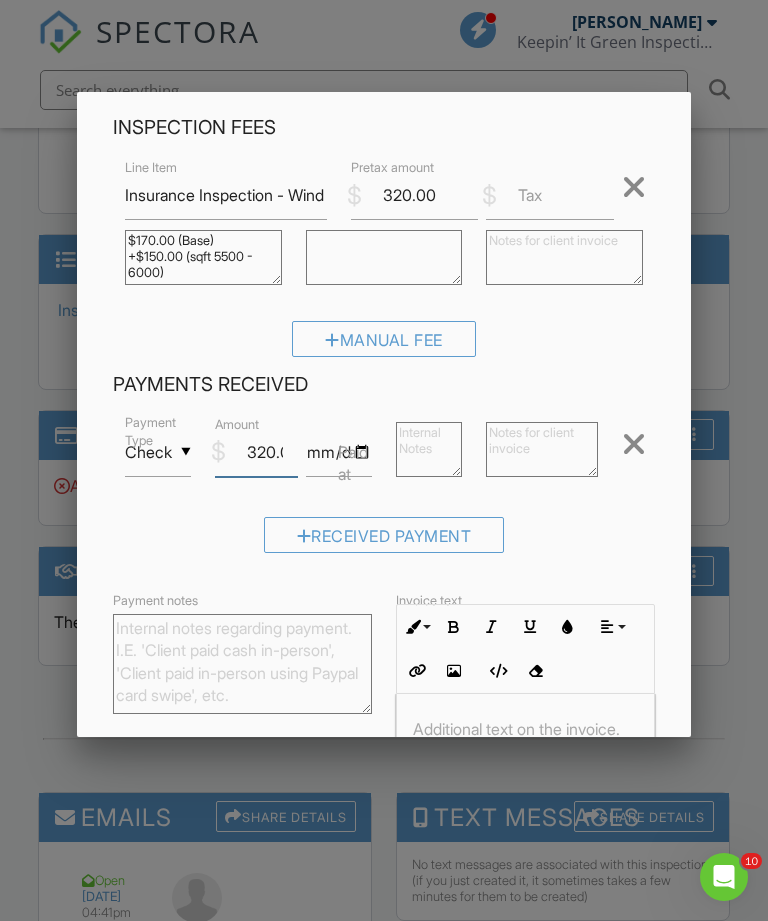 type on "320.00" 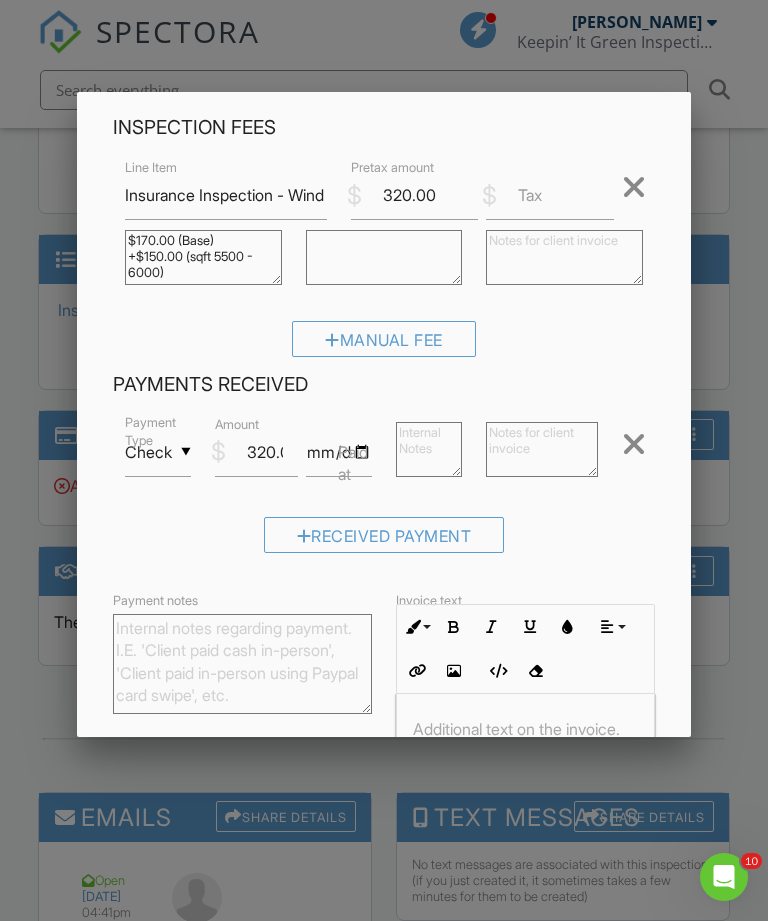 click on "Received Payment" at bounding box center (384, 542) 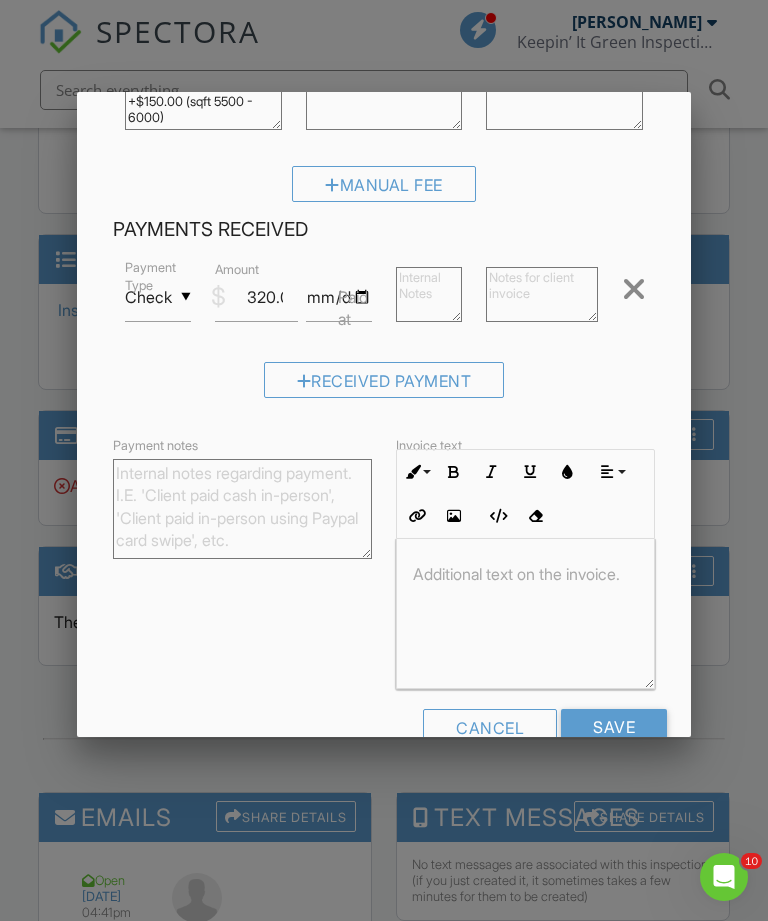 click on "Save" at bounding box center [614, 727] 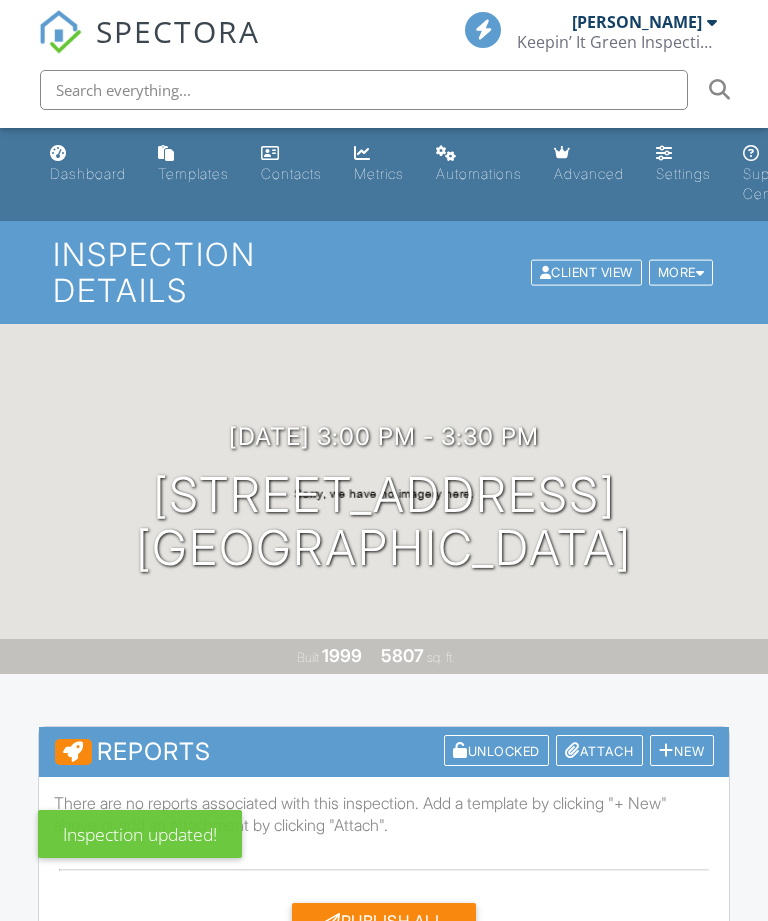 scroll, scrollTop: 0, scrollLeft: 0, axis: both 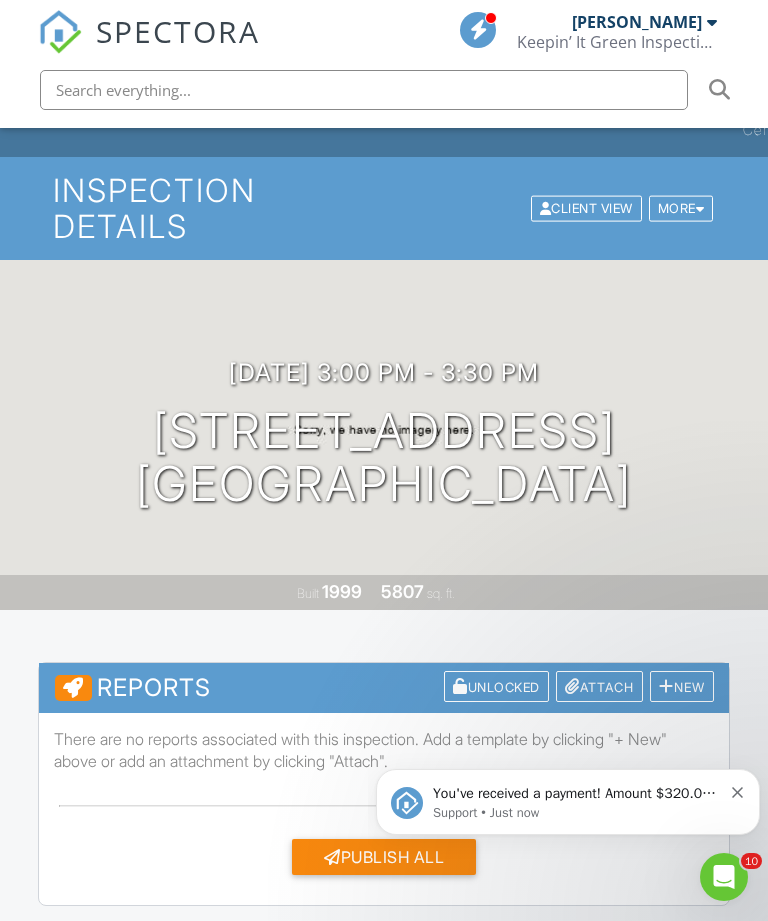 click on "You've received a payment!  Amount  $320.00  Fee  $0.00  Net  $320.00  Transaction #    Inspection  8634 Sawpine Rd, Delray Beach, FL 33446 Support • Just now" at bounding box center (568, 802) 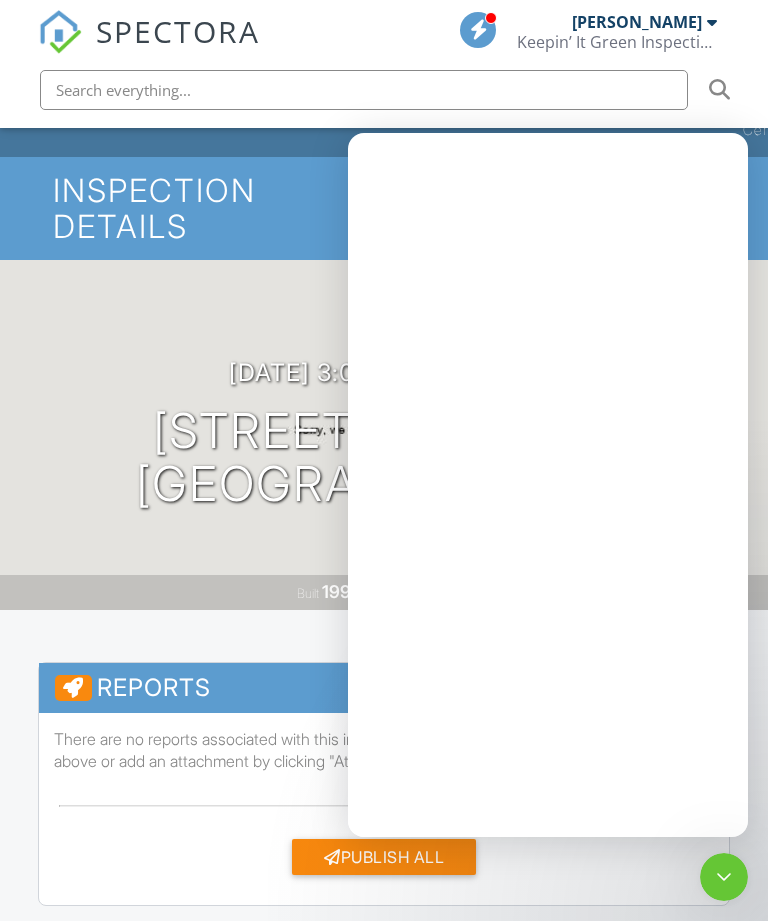 scroll, scrollTop: 0, scrollLeft: 0, axis: both 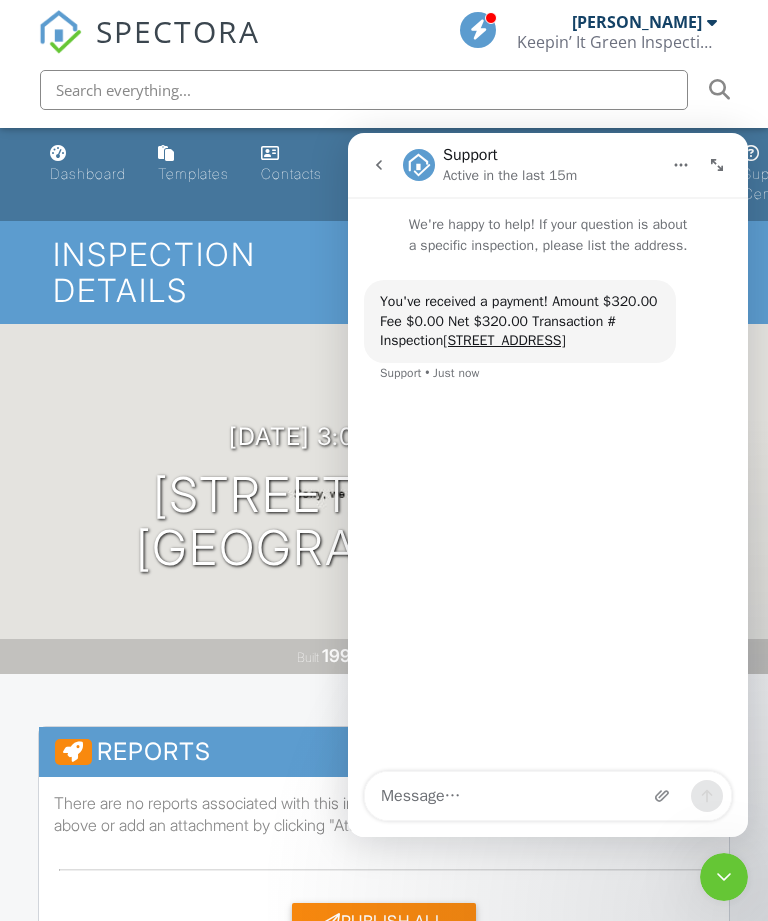 click at bounding box center (717, 165) 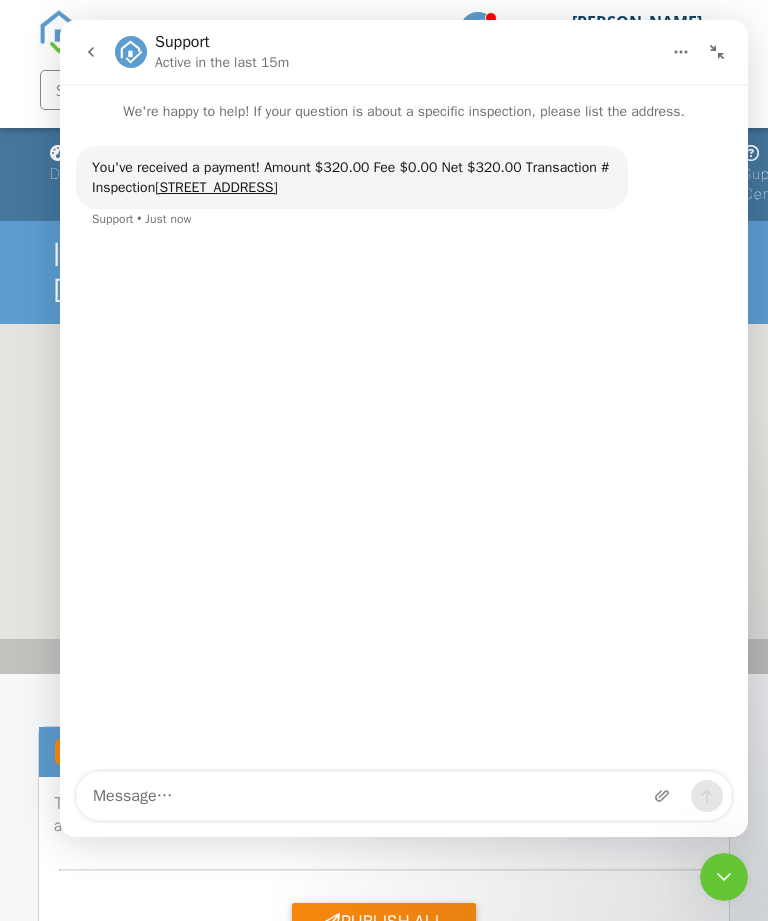 click 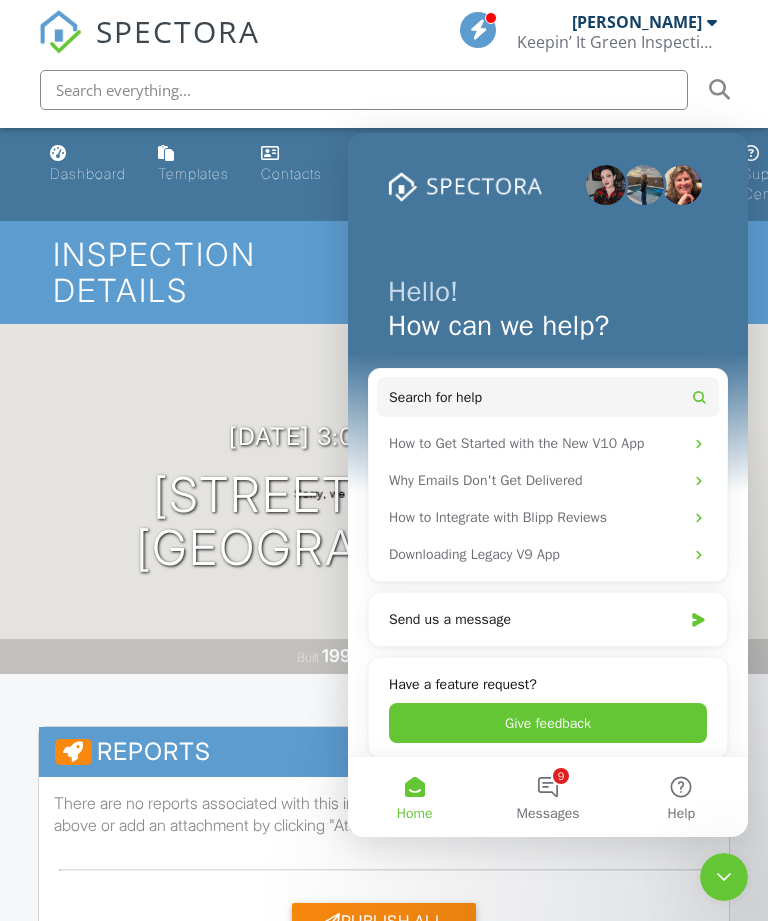 click 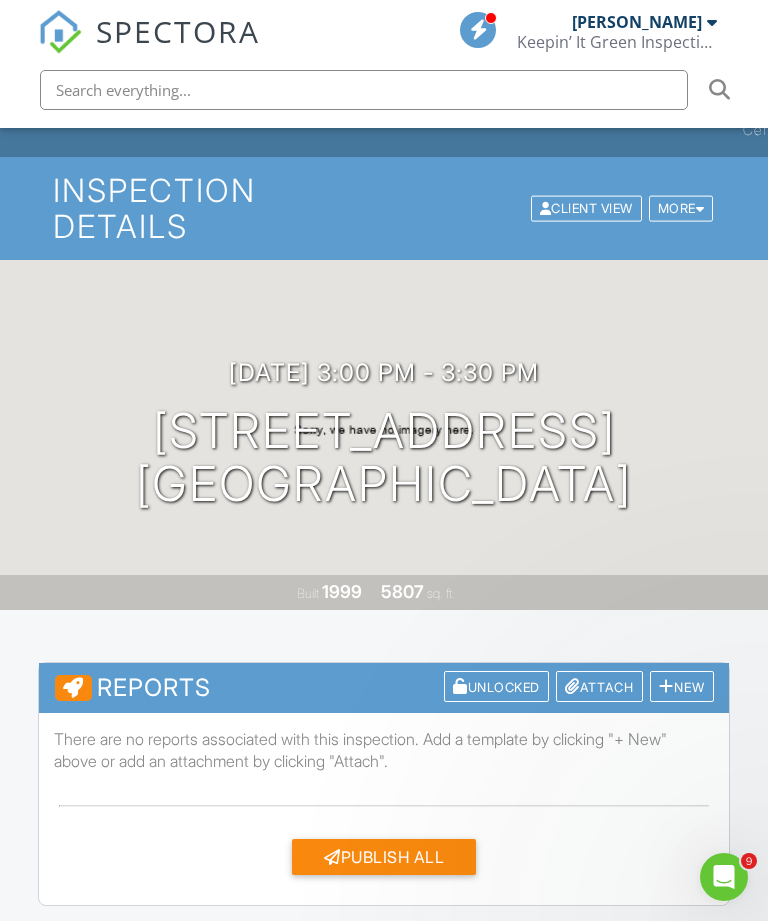 scroll, scrollTop: 0, scrollLeft: 0, axis: both 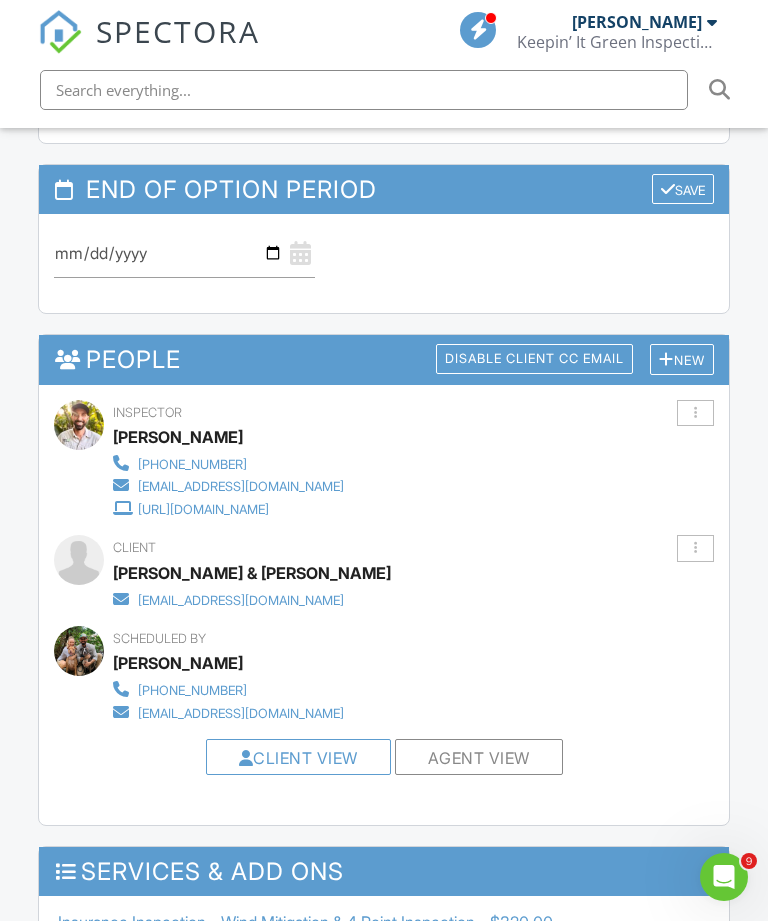 click on "New" at bounding box center [682, 359] 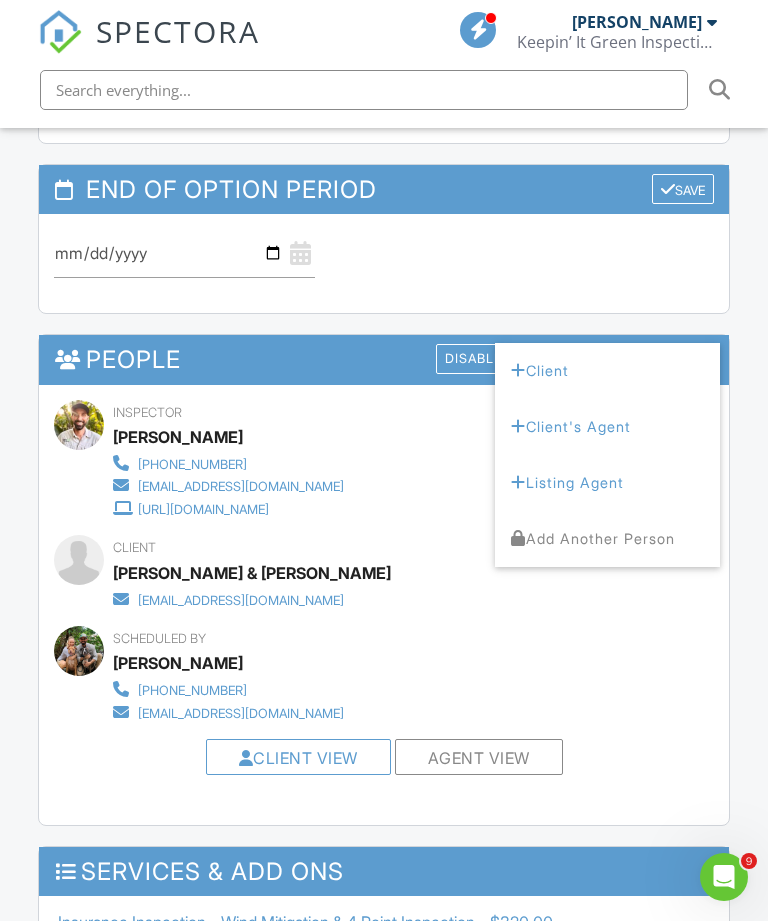 click on "Listing Agent" at bounding box center (607, 483) 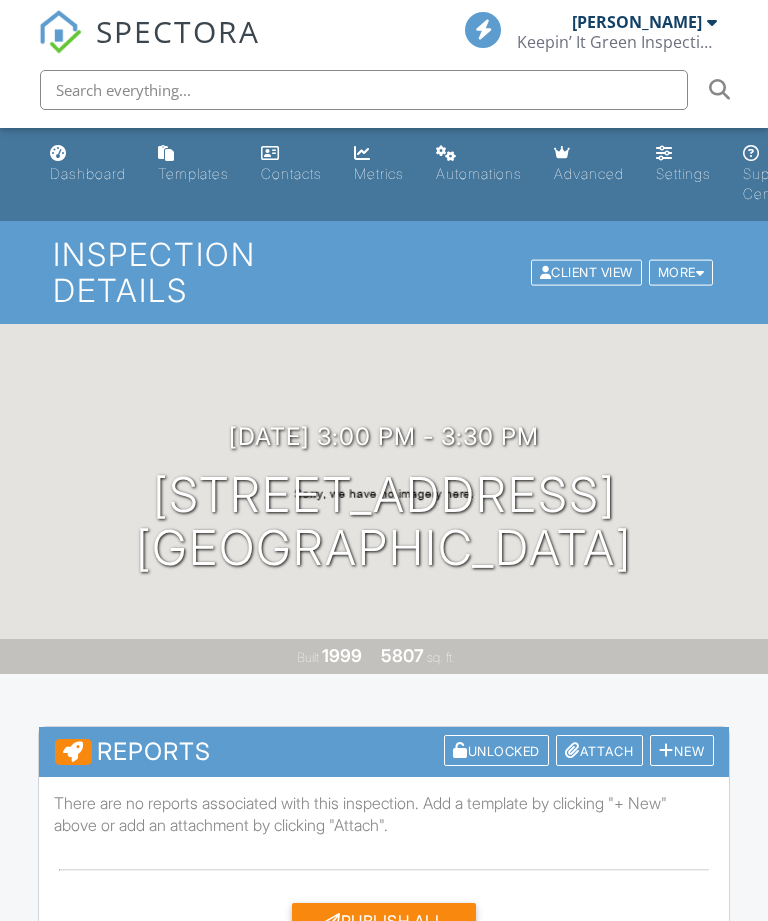 scroll, scrollTop: 0, scrollLeft: 0, axis: both 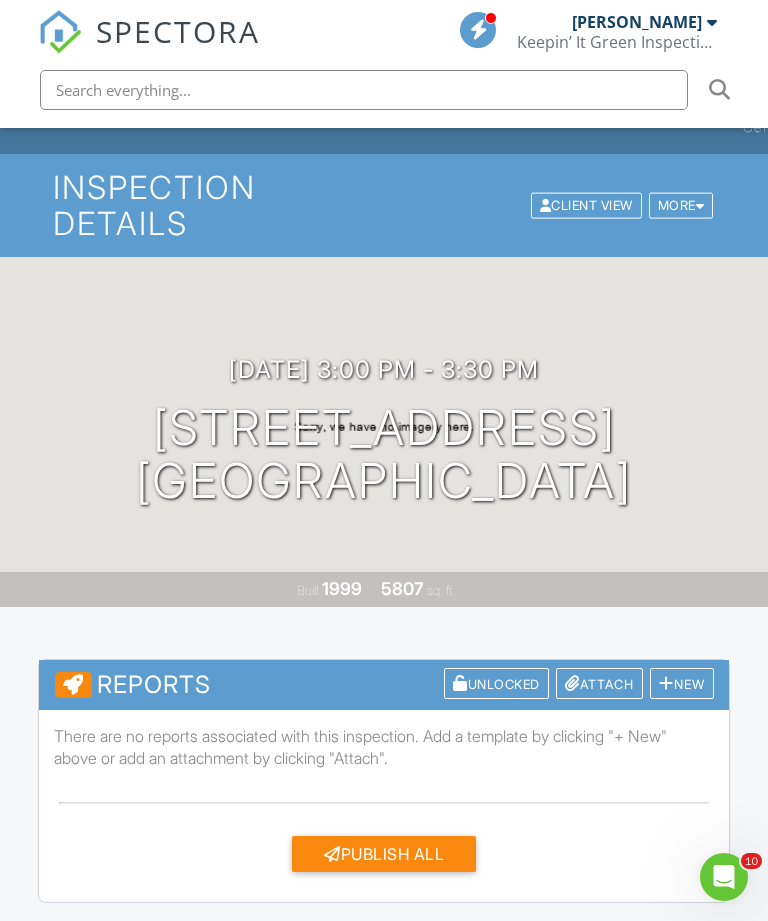 click on "Attach" at bounding box center (599, 683) 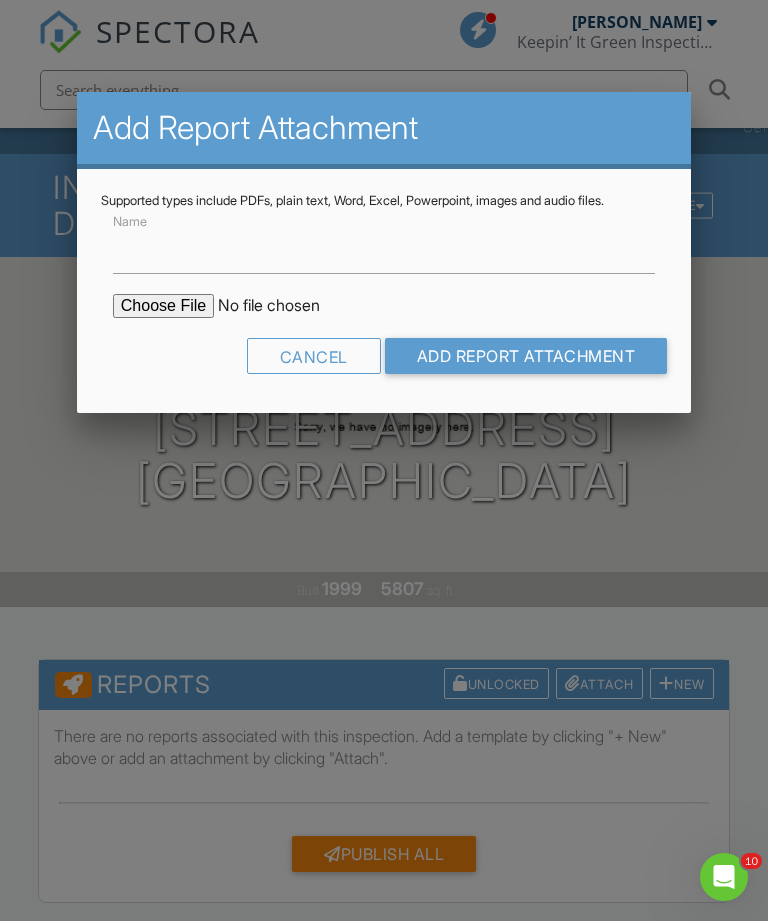 click at bounding box center [283, 306] 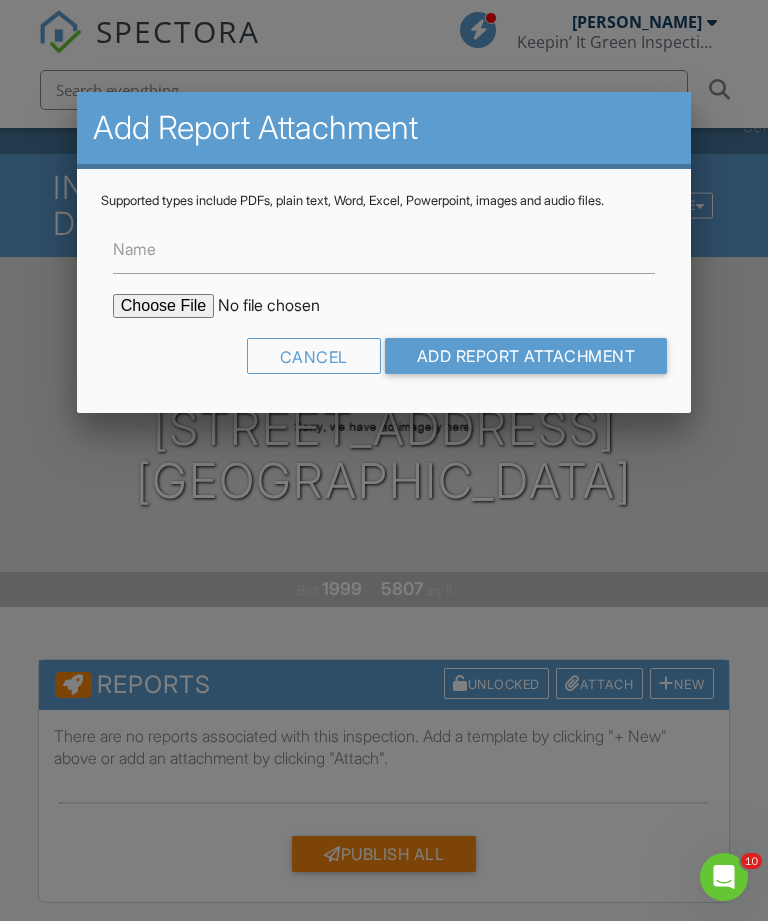type on "C:\fakepath\Wind Mitigation Report 2025, 8634 Sawpine Rd Delray Beach FL (Compressed).pdf" 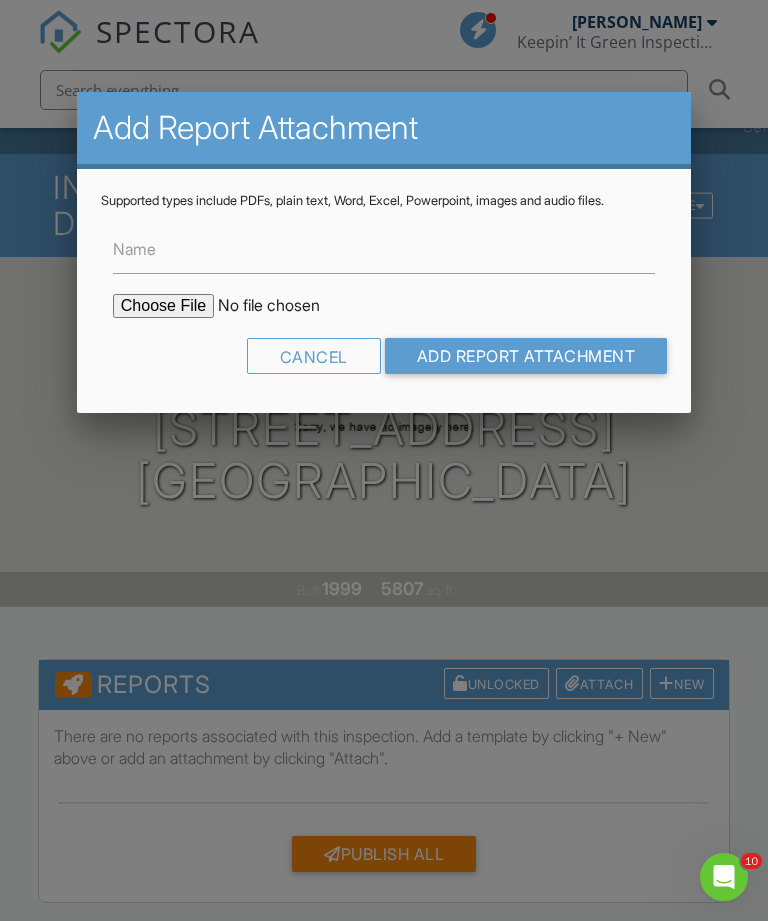 click on "Add Report Attachment" at bounding box center (526, 356) 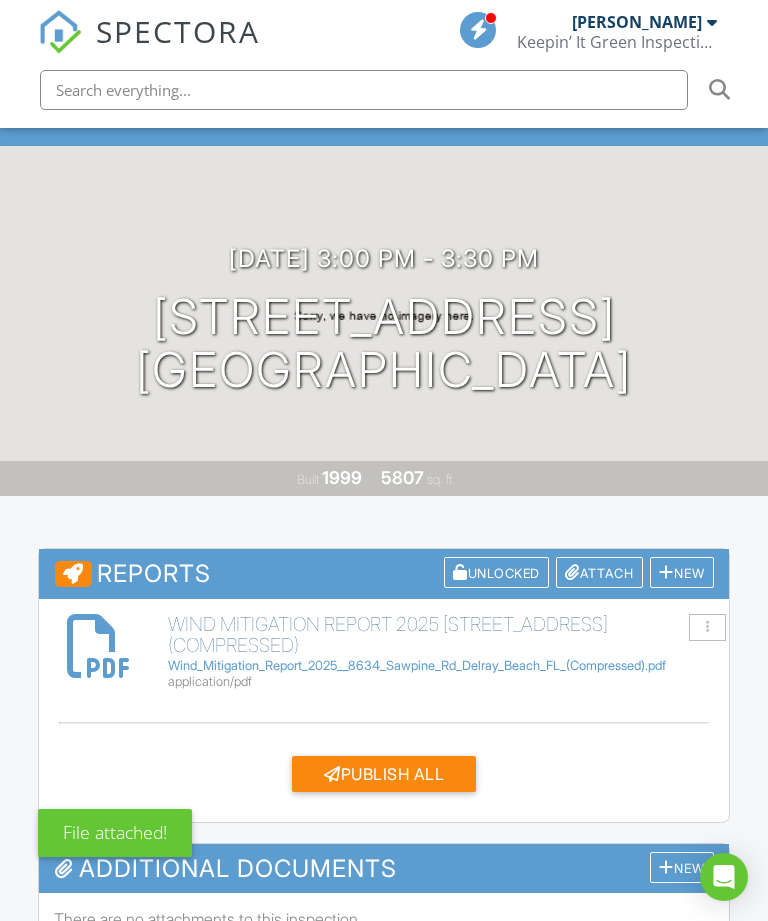 scroll, scrollTop: 178, scrollLeft: 0, axis: vertical 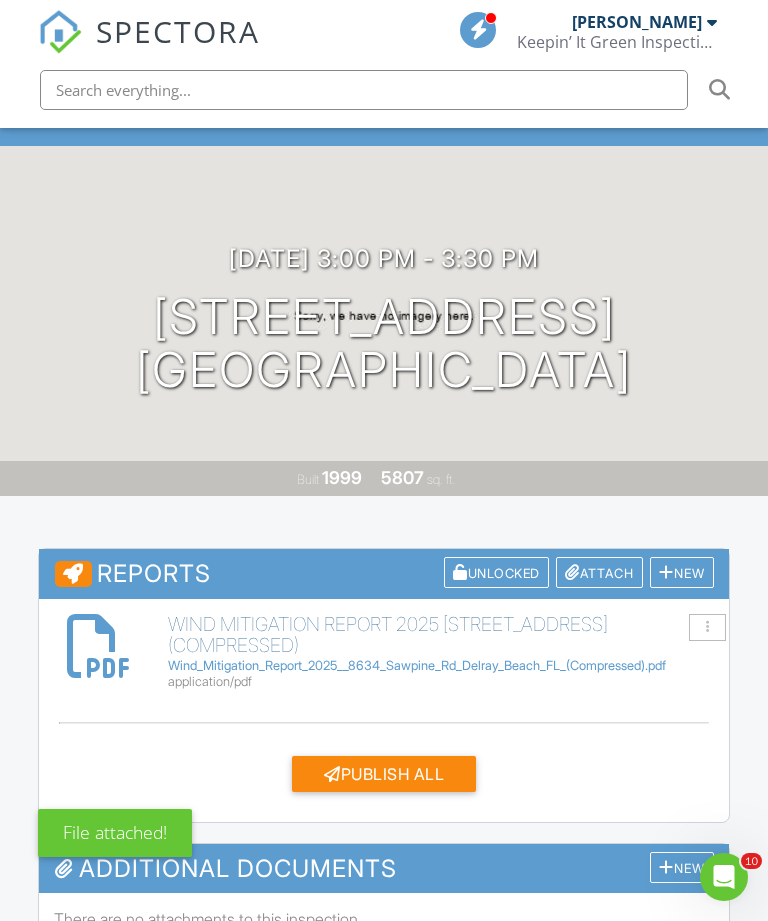 click on "Attach" at bounding box center (599, 572) 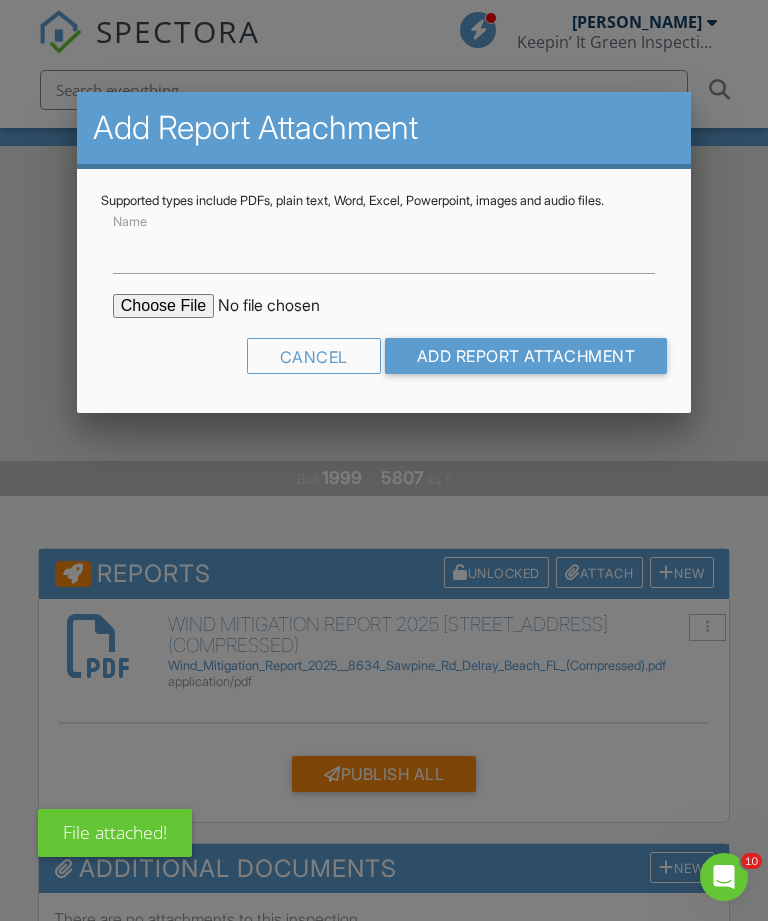 click at bounding box center (283, 306) 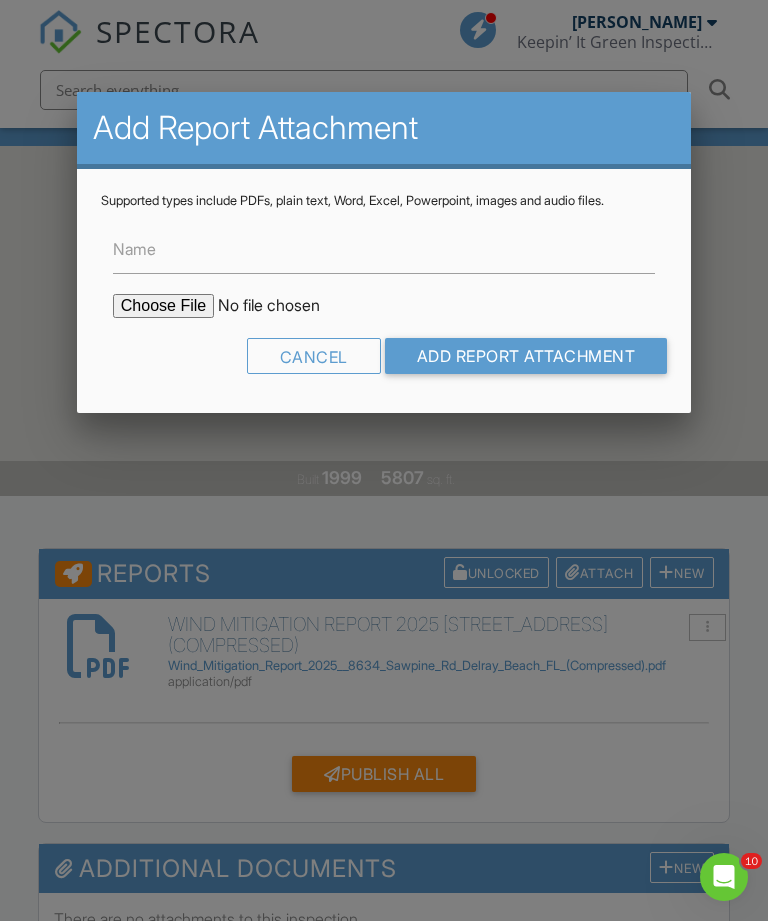type on "C:\fakepath\4 point Inspection Report 2025, 8634 Sawpine Rd Delray Beach FL (Compressed).pdf" 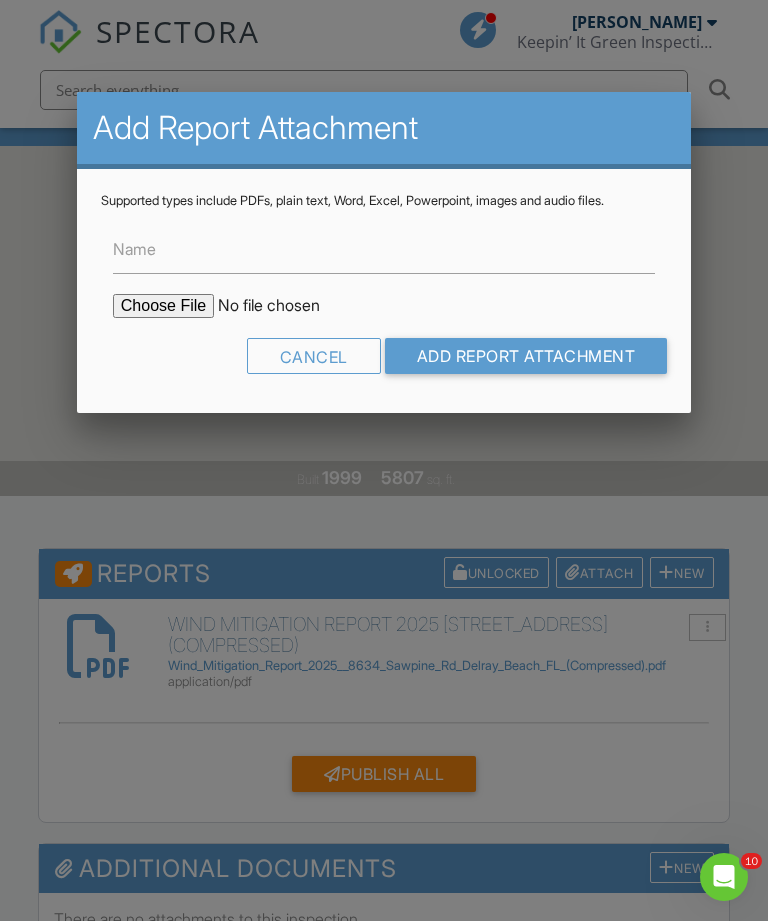 click on "Add Report Attachment" at bounding box center (526, 356) 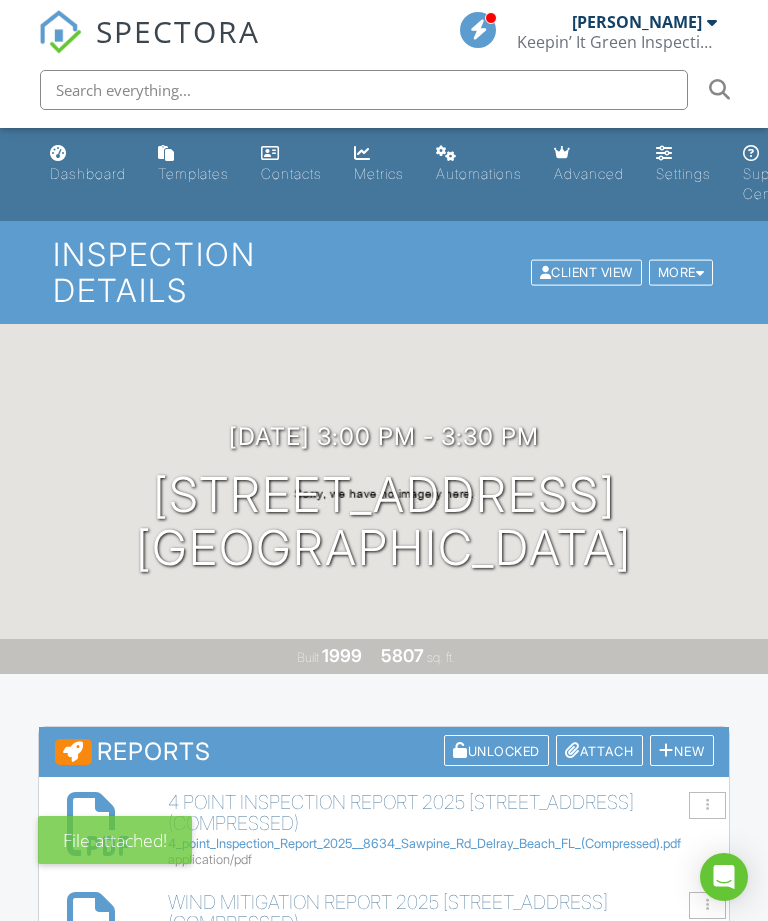 scroll, scrollTop: 0, scrollLeft: 0, axis: both 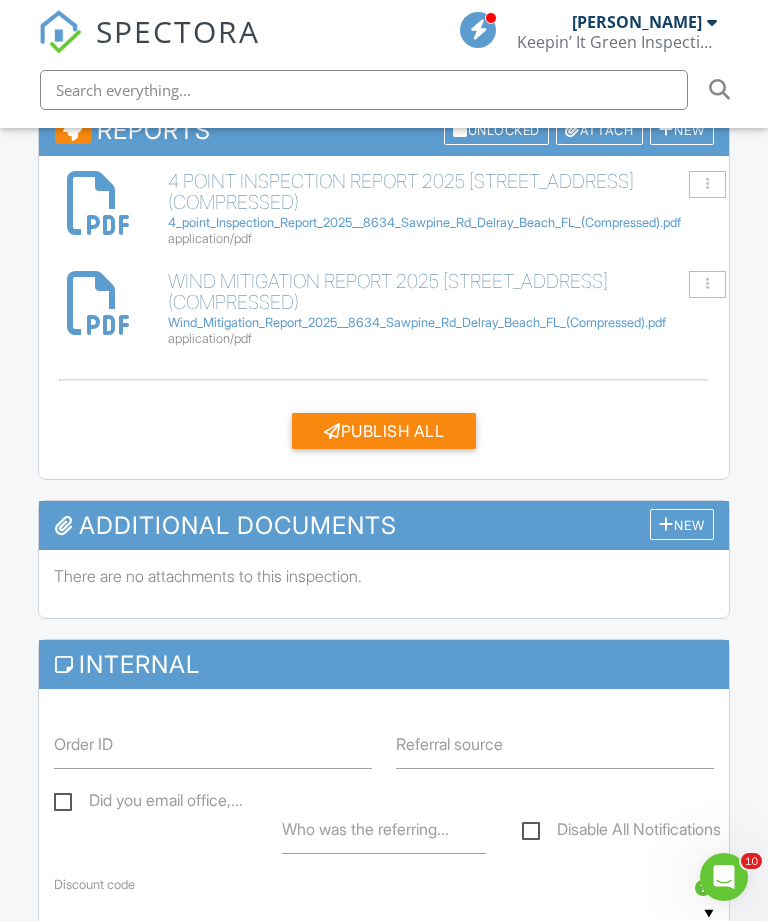 click on "Publish All" at bounding box center [384, 431] 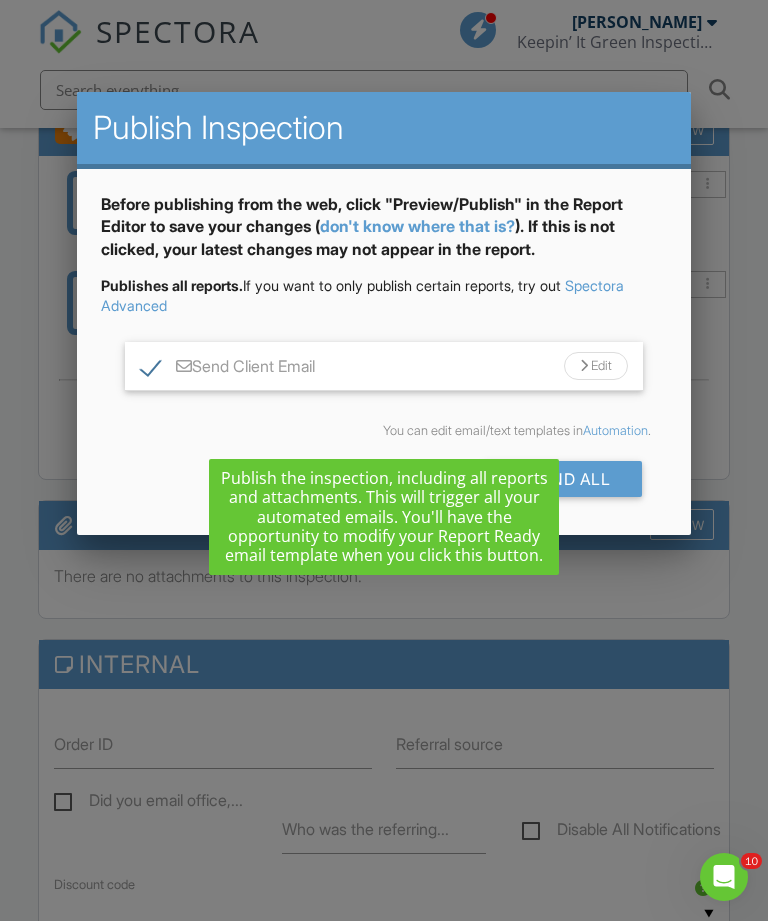 click on "Send All
Close" at bounding box center [384, 483] 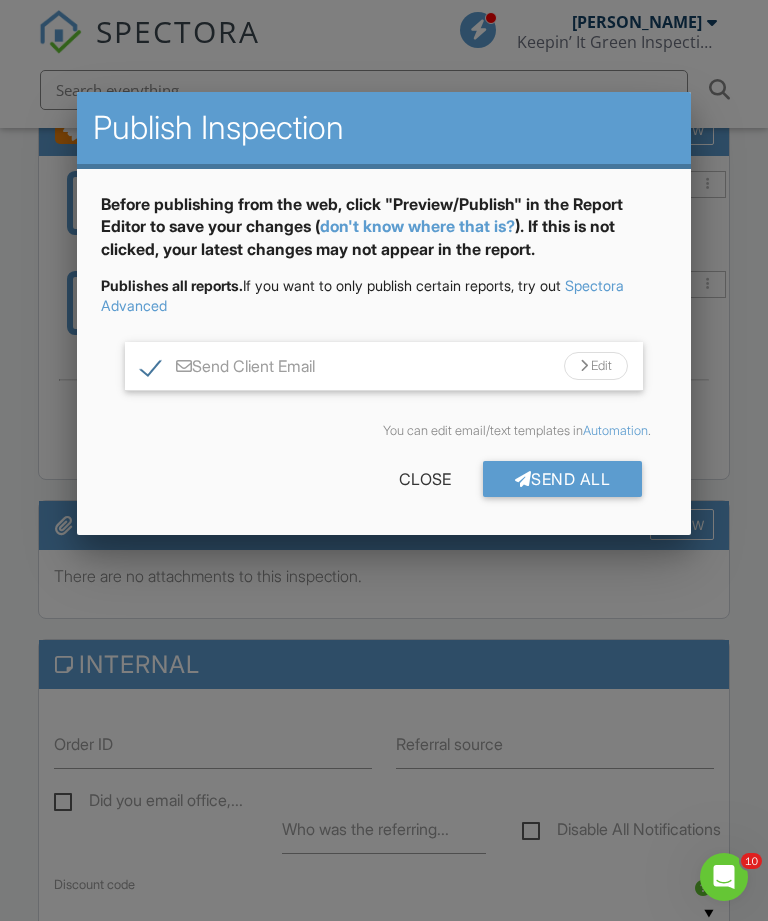 click on "Close" at bounding box center [425, 479] 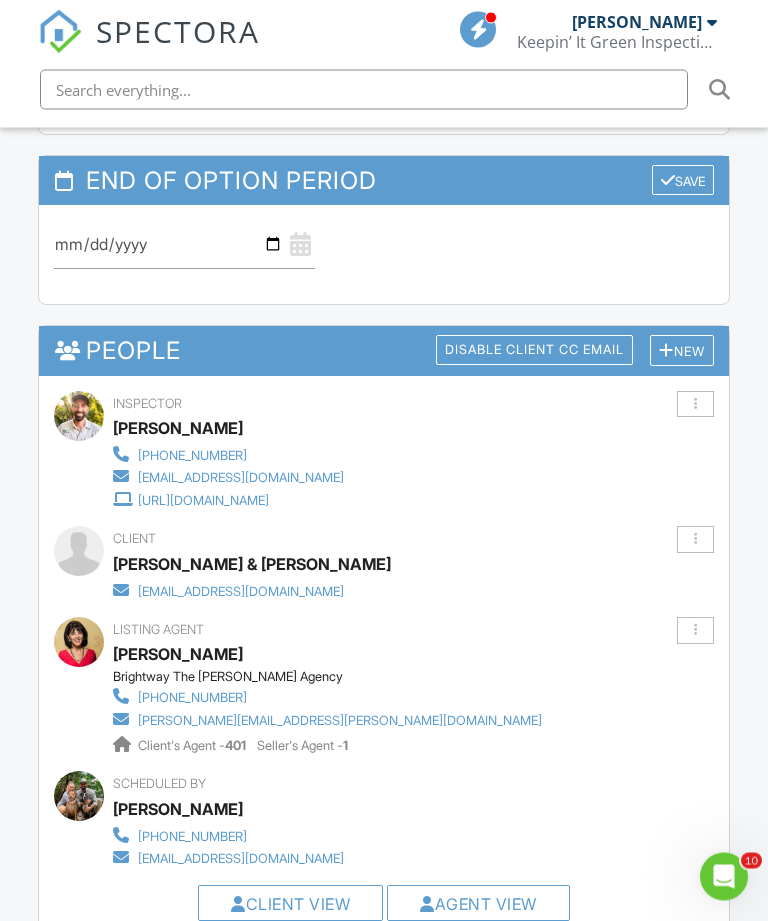 click at bounding box center [695, 631] 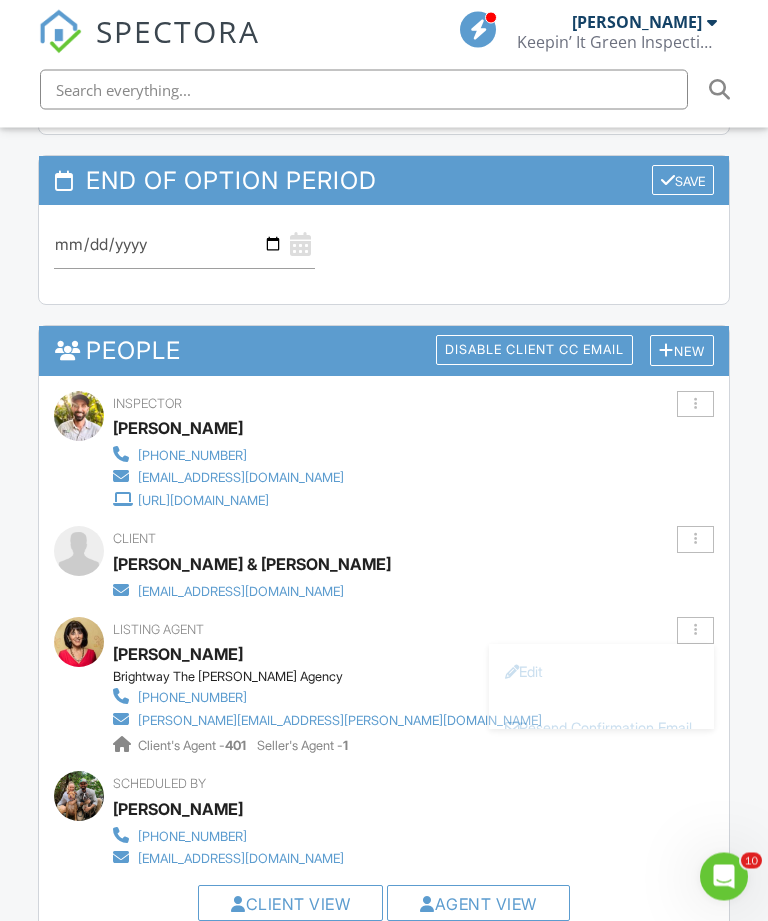scroll, scrollTop: 2181, scrollLeft: 0, axis: vertical 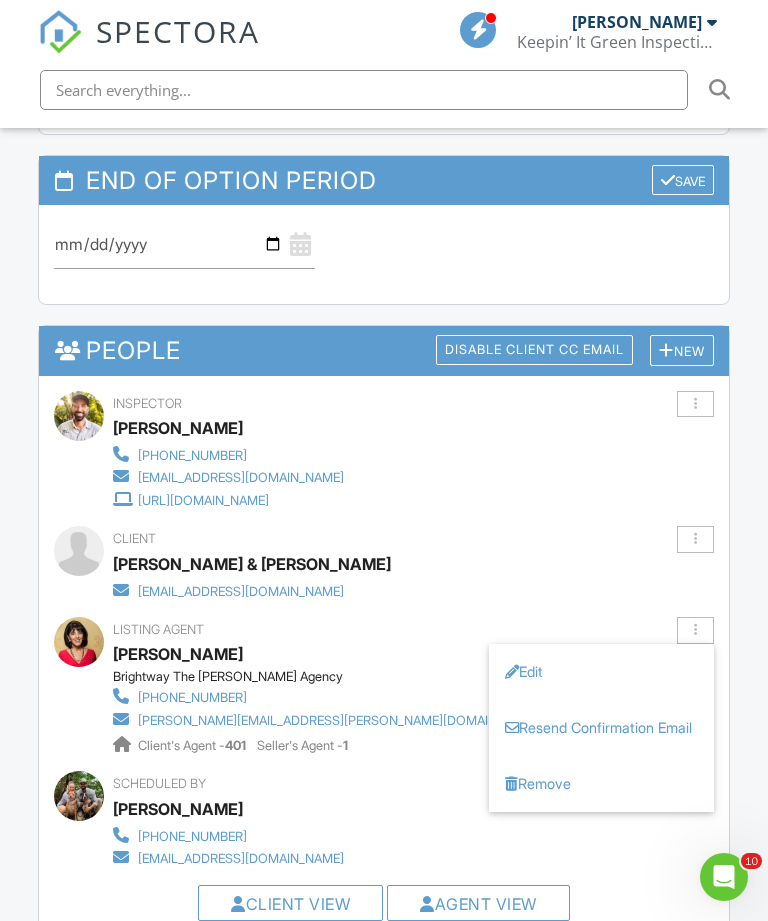 click on "Remove" at bounding box center [601, 784] 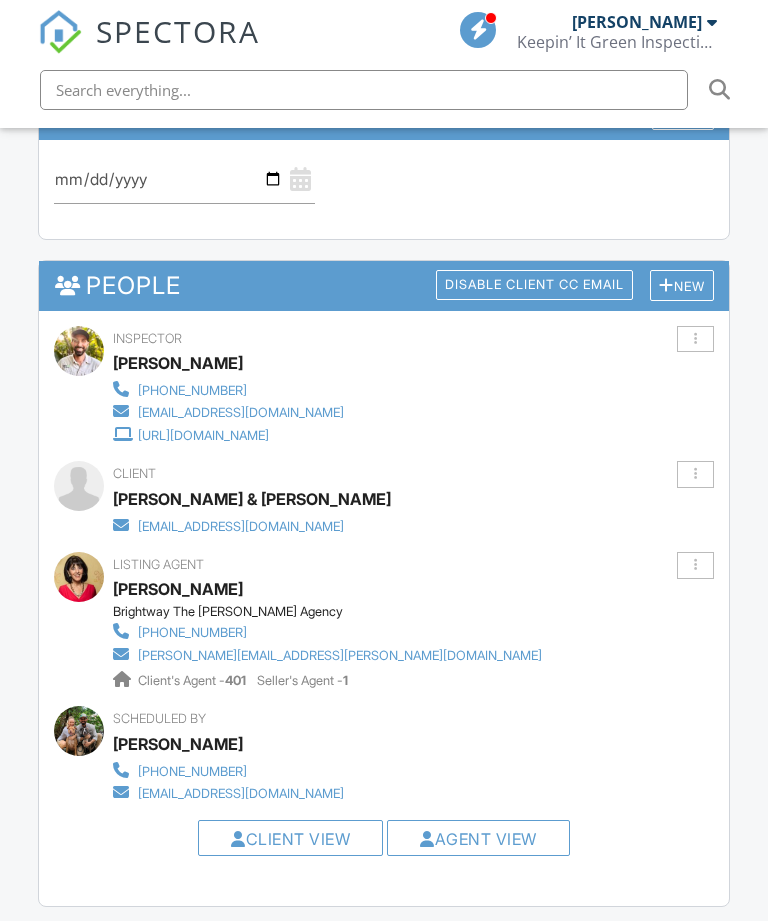 scroll, scrollTop: 0, scrollLeft: 0, axis: both 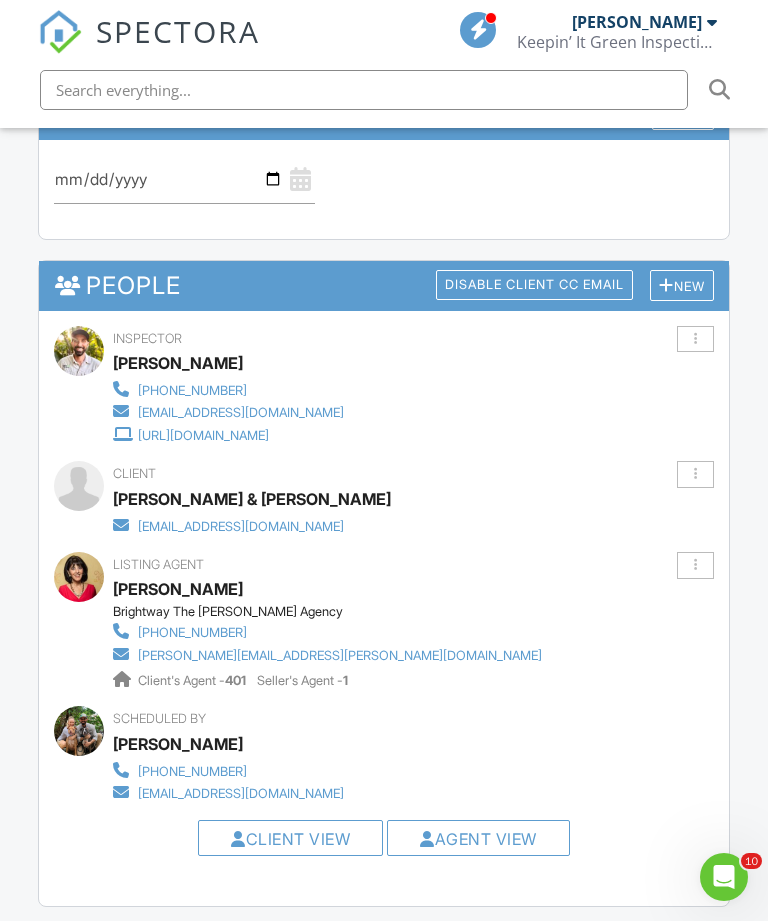 click on "New" at bounding box center (682, 285) 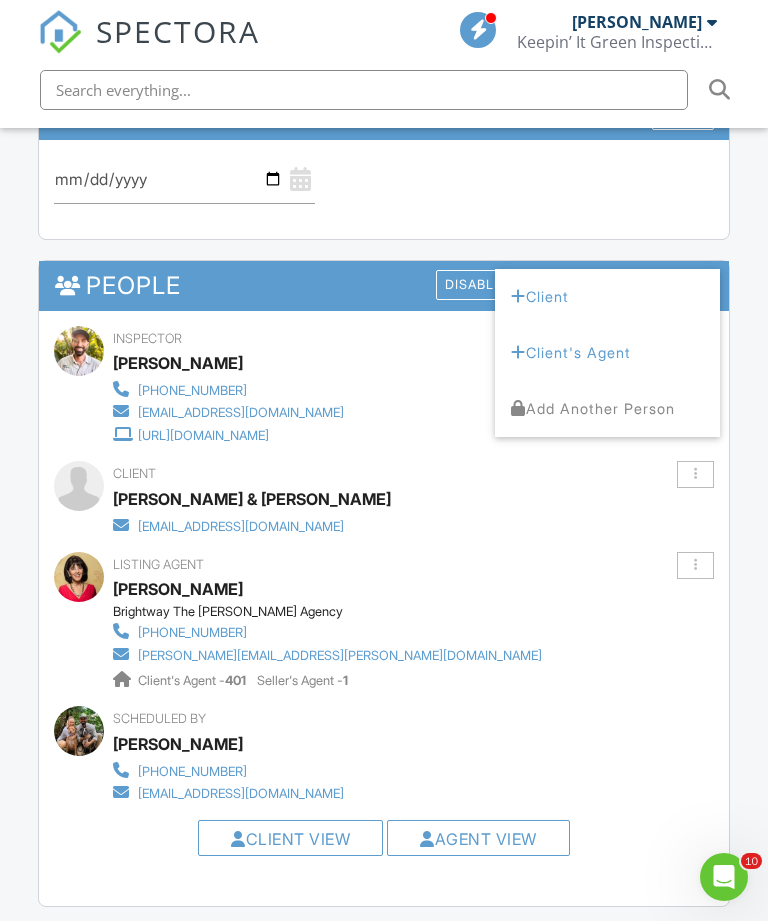 click on "Client's Agent" at bounding box center (607, 353) 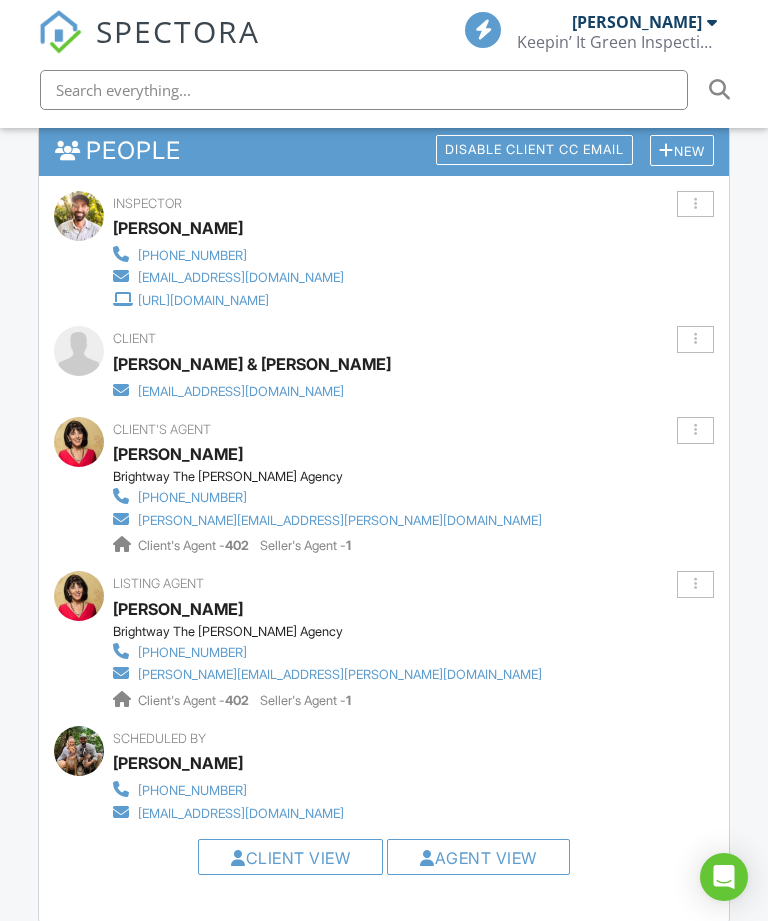 scroll, scrollTop: 2381, scrollLeft: 0, axis: vertical 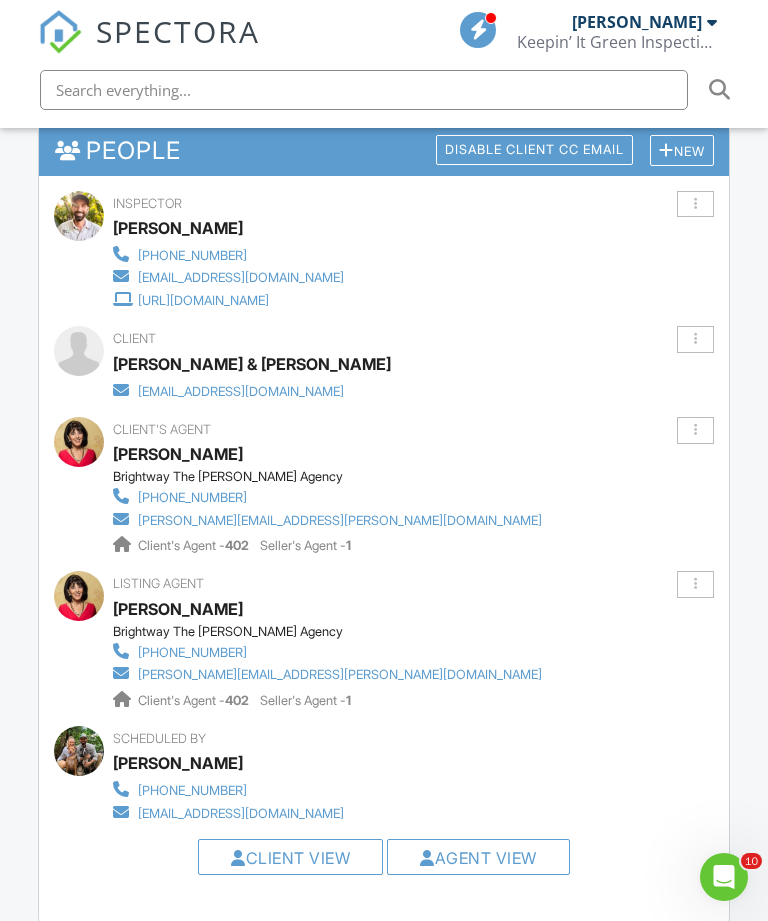 click at bounding box center (695, 584) 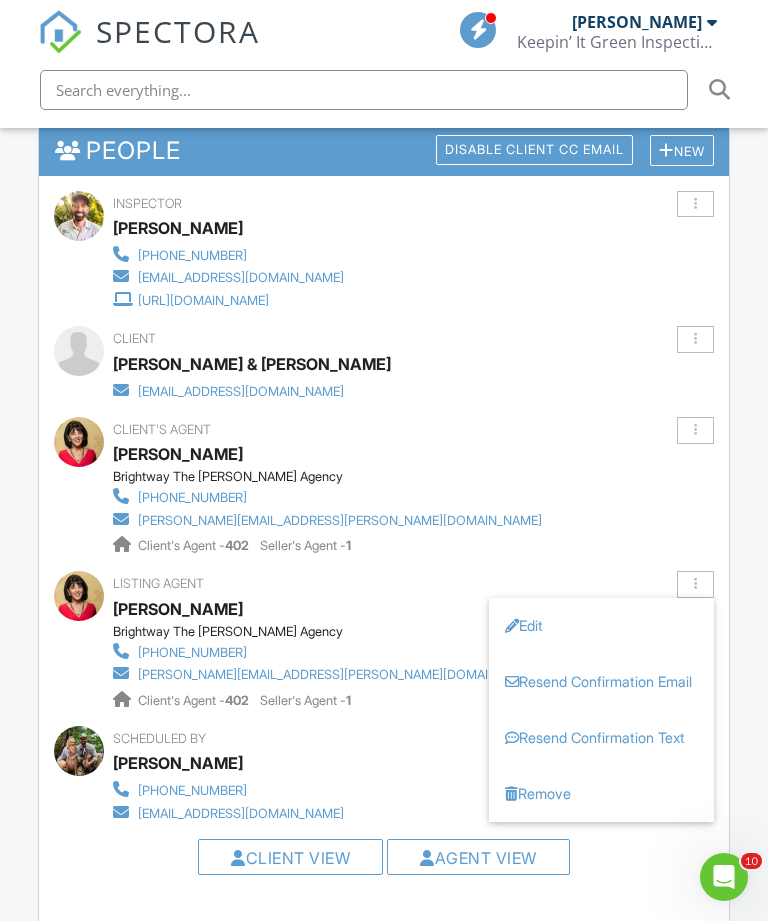 click on "Remove" at bounding box center [601, 794] 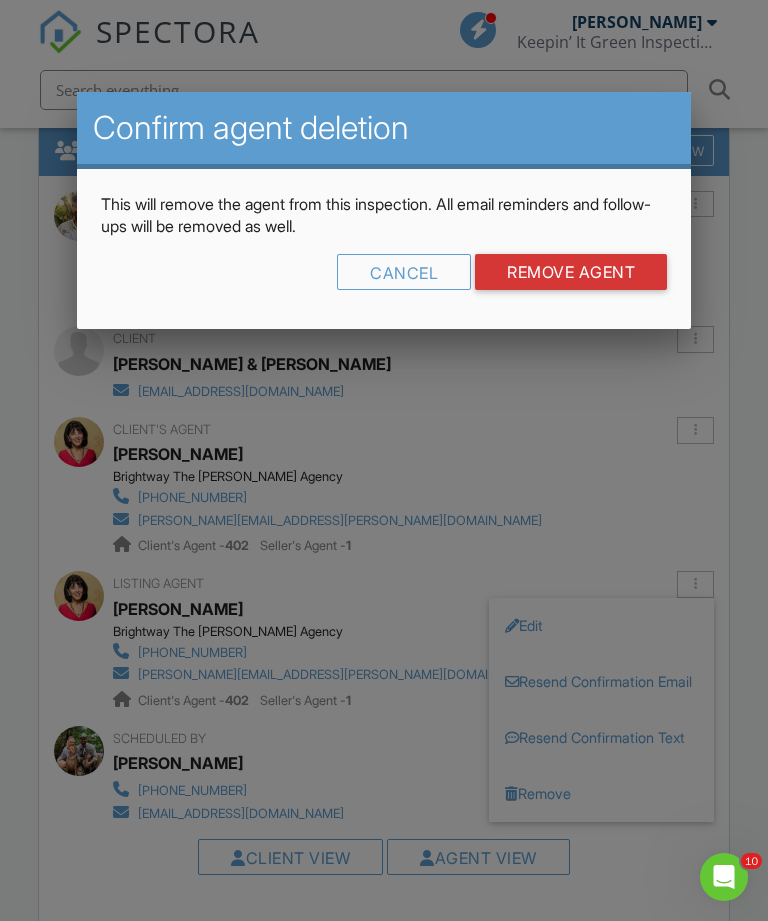 click on "Remove Agent" at bounding box center (571, 272) 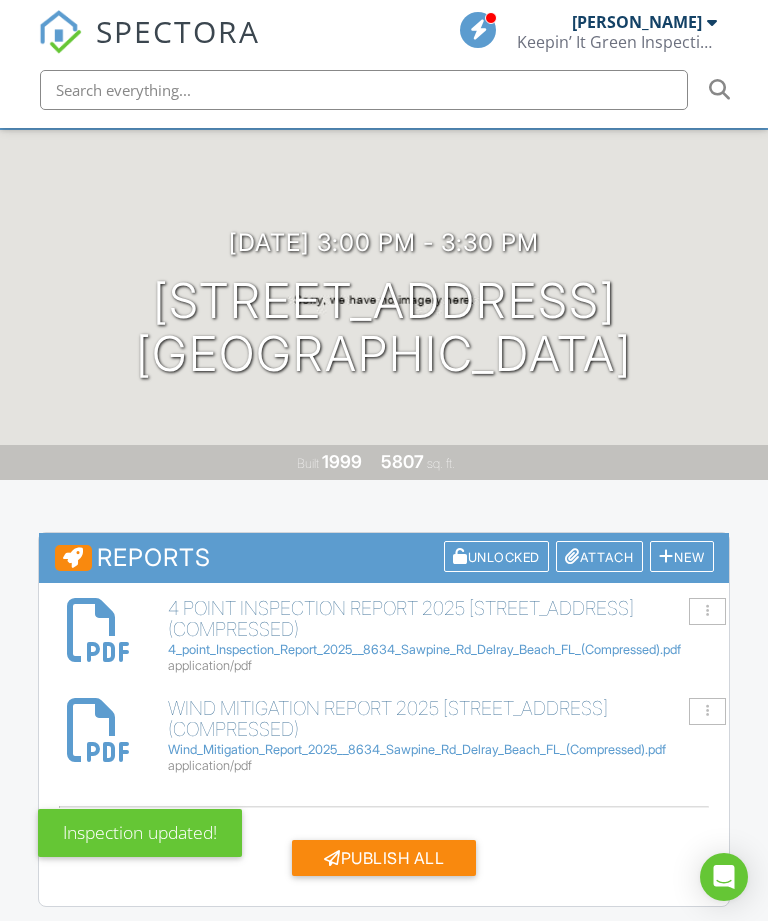 scroll, scrollTop: 1171, scrollLeft: 0, axis: vertical 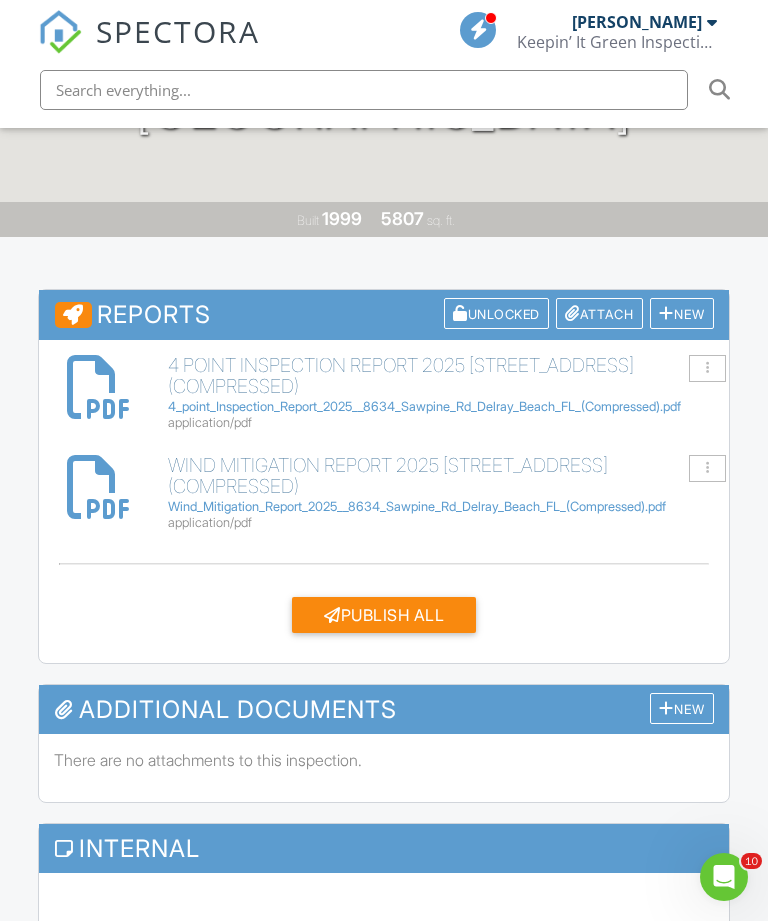click on "Publish All" at bounding box center (384, 615) 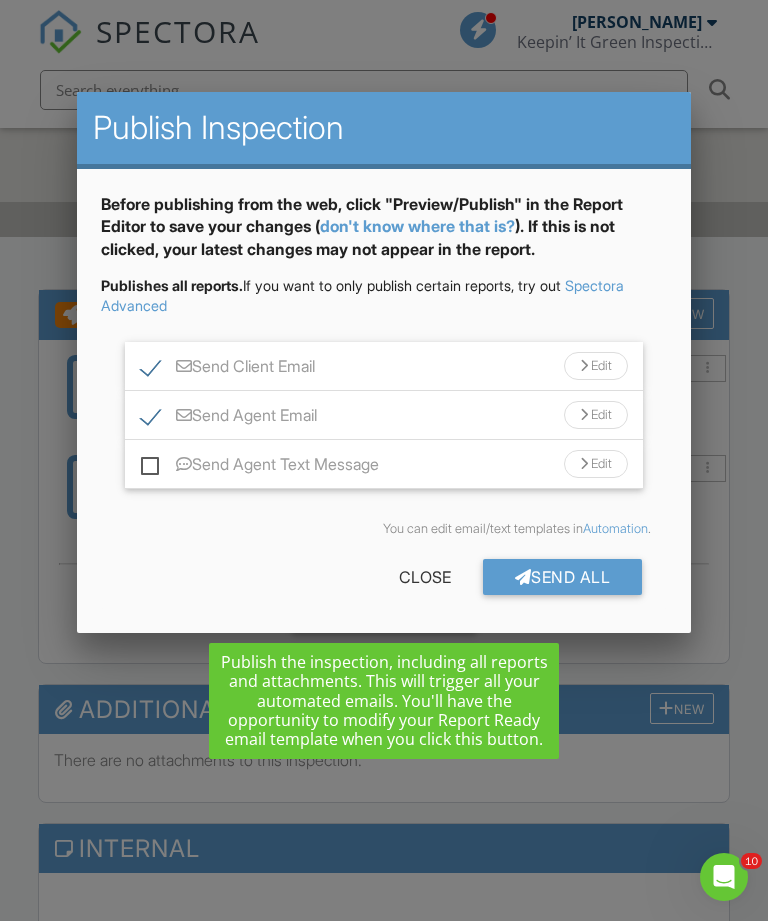 click on "Send All" at bounding box center (563, 577) 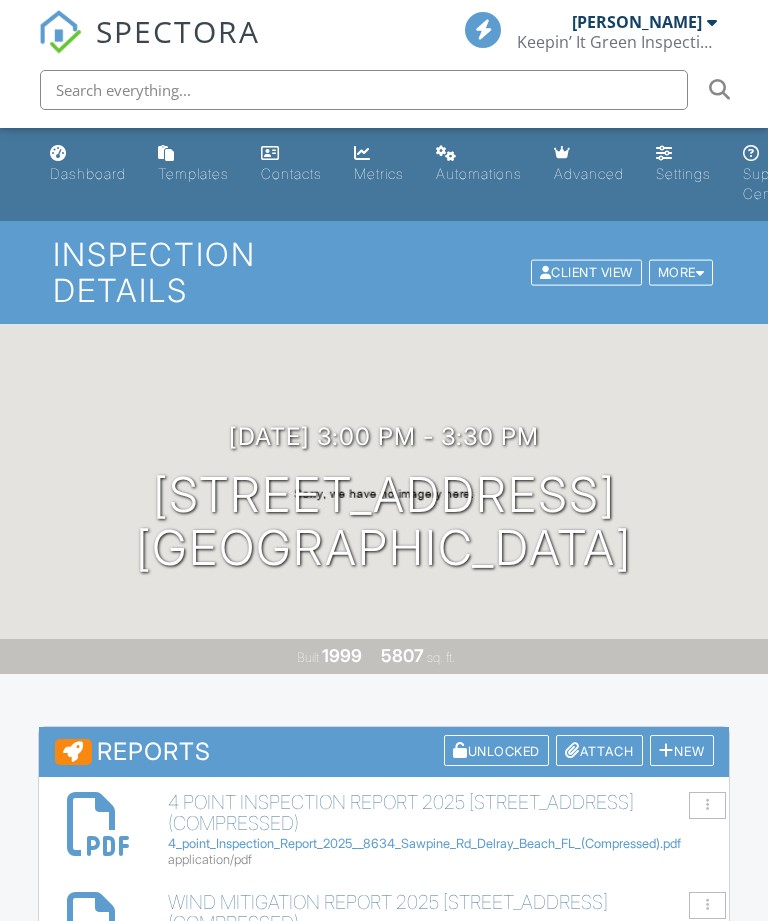 scroll, scrollTop: 437, scrollLeft: 0, axis: vertical 